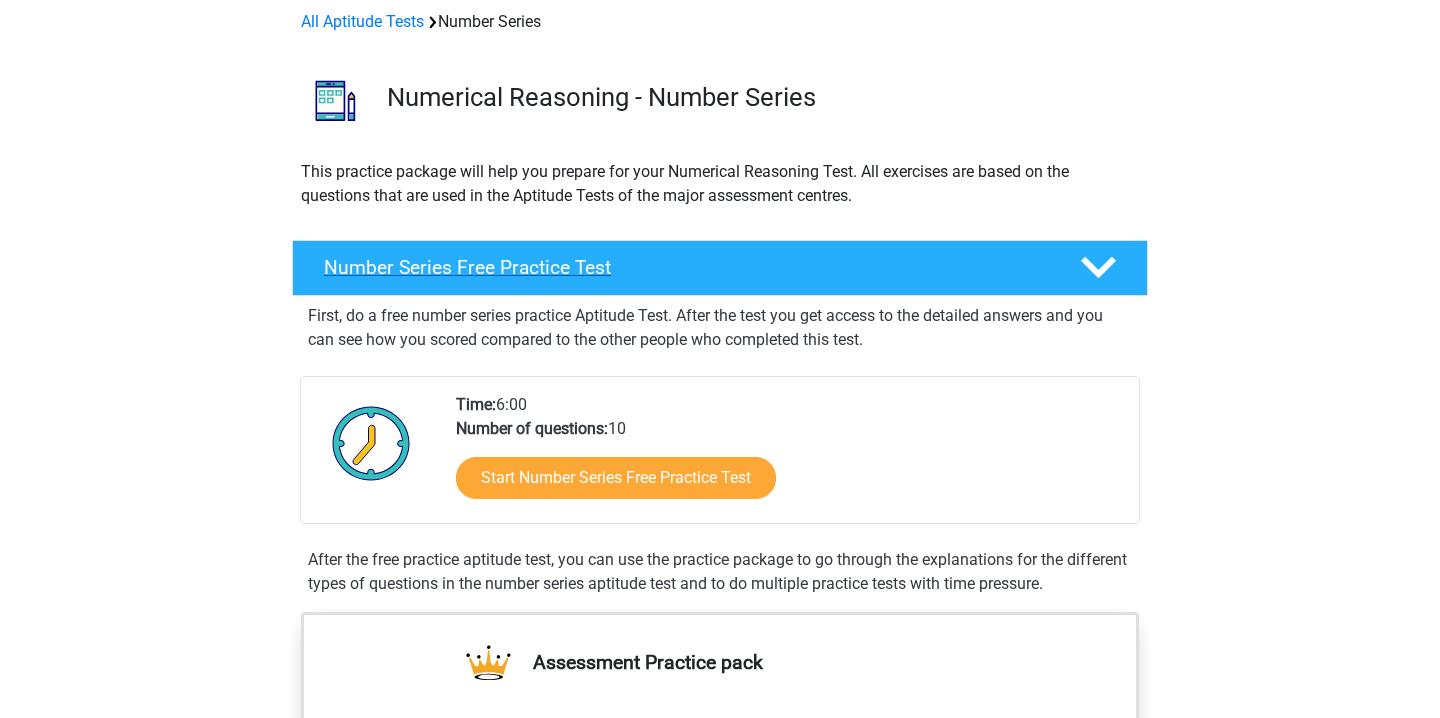 scroll, scrollTop: 91, scrollLeft: 0, axis: vertical 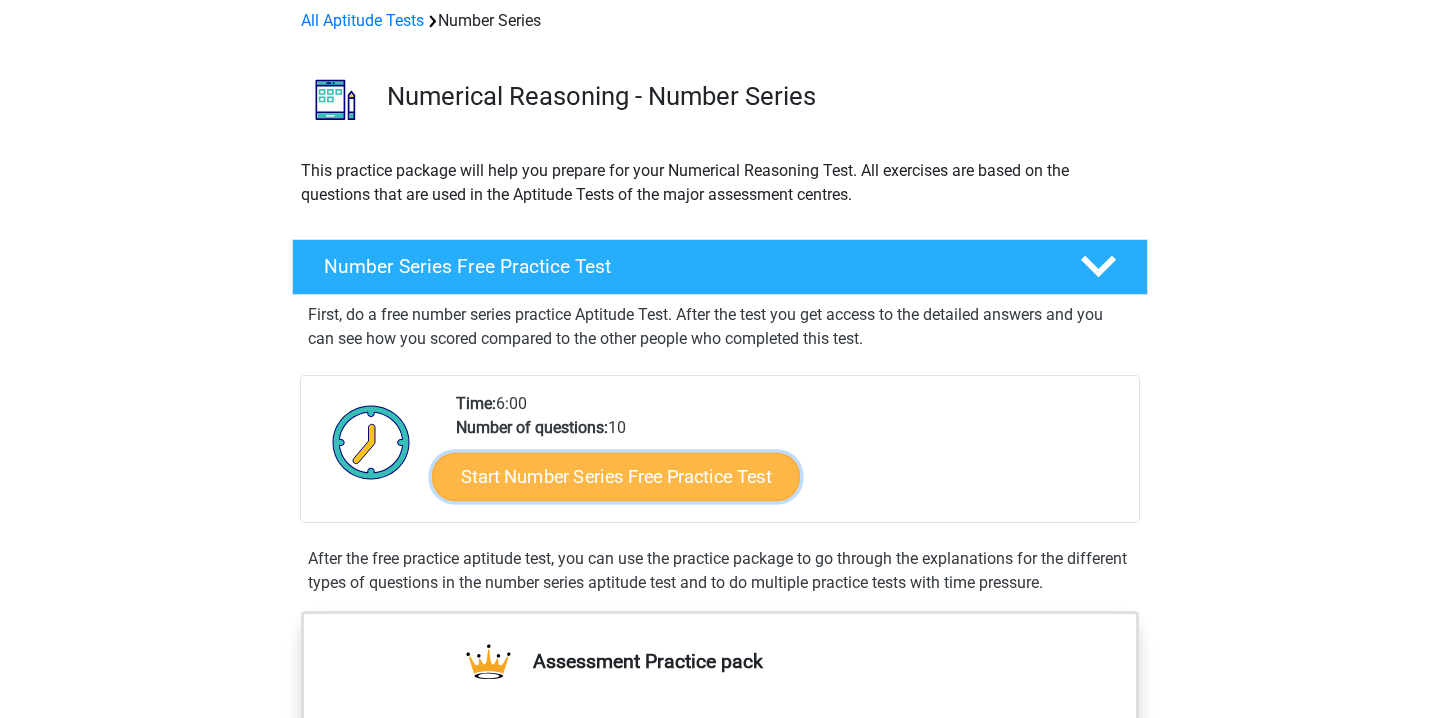 click on "Start Number Series
Free Practice Test" at bounding box center [616, 476] 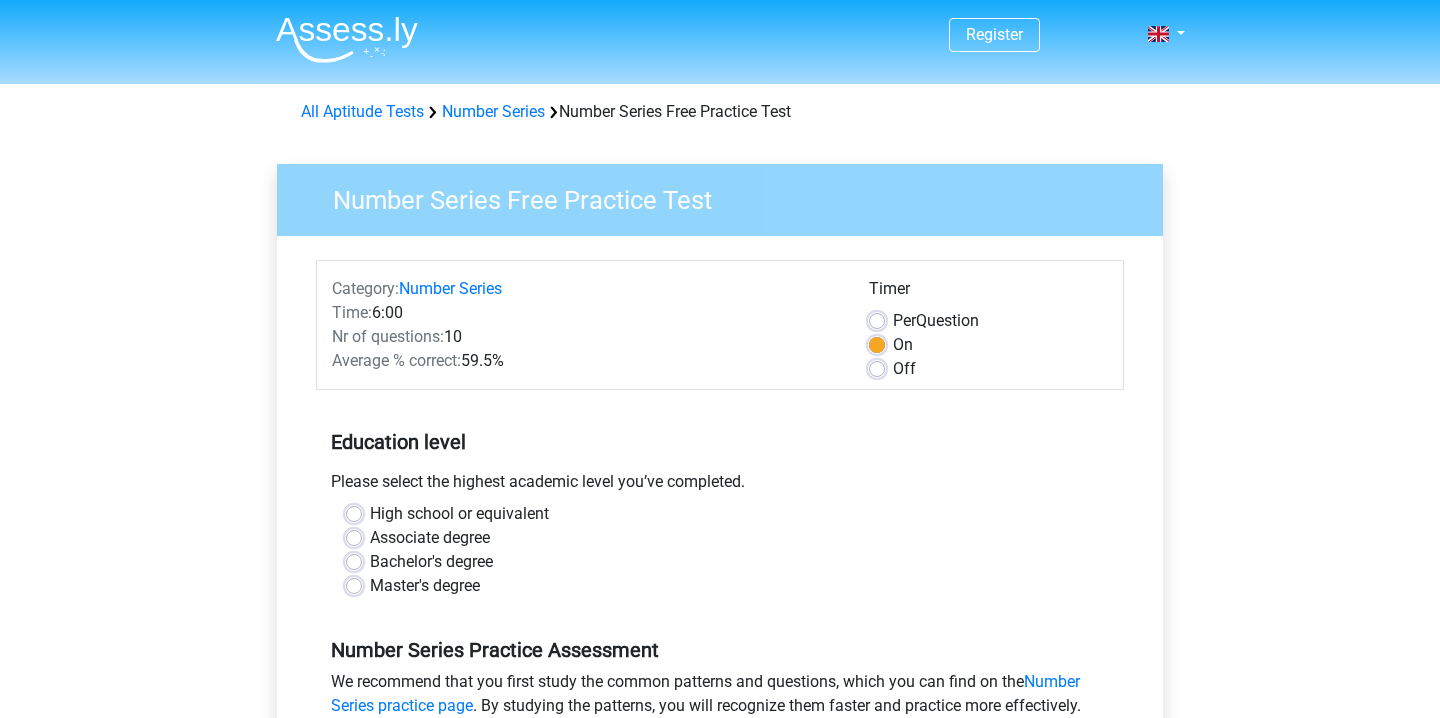 scroll, scrollTop: 0, scrollLeft: 0, axis: both 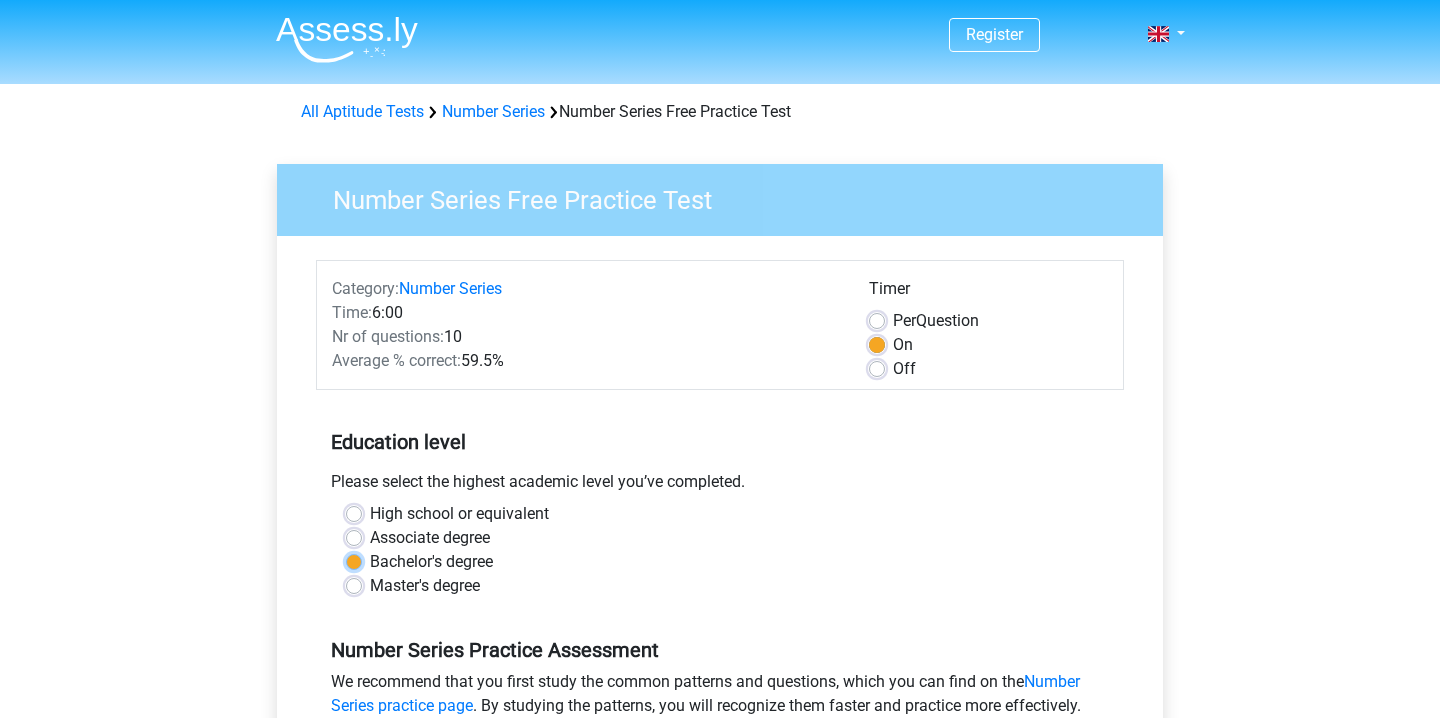 click on "Bachelor's degree" at bounding box center (354, 560) 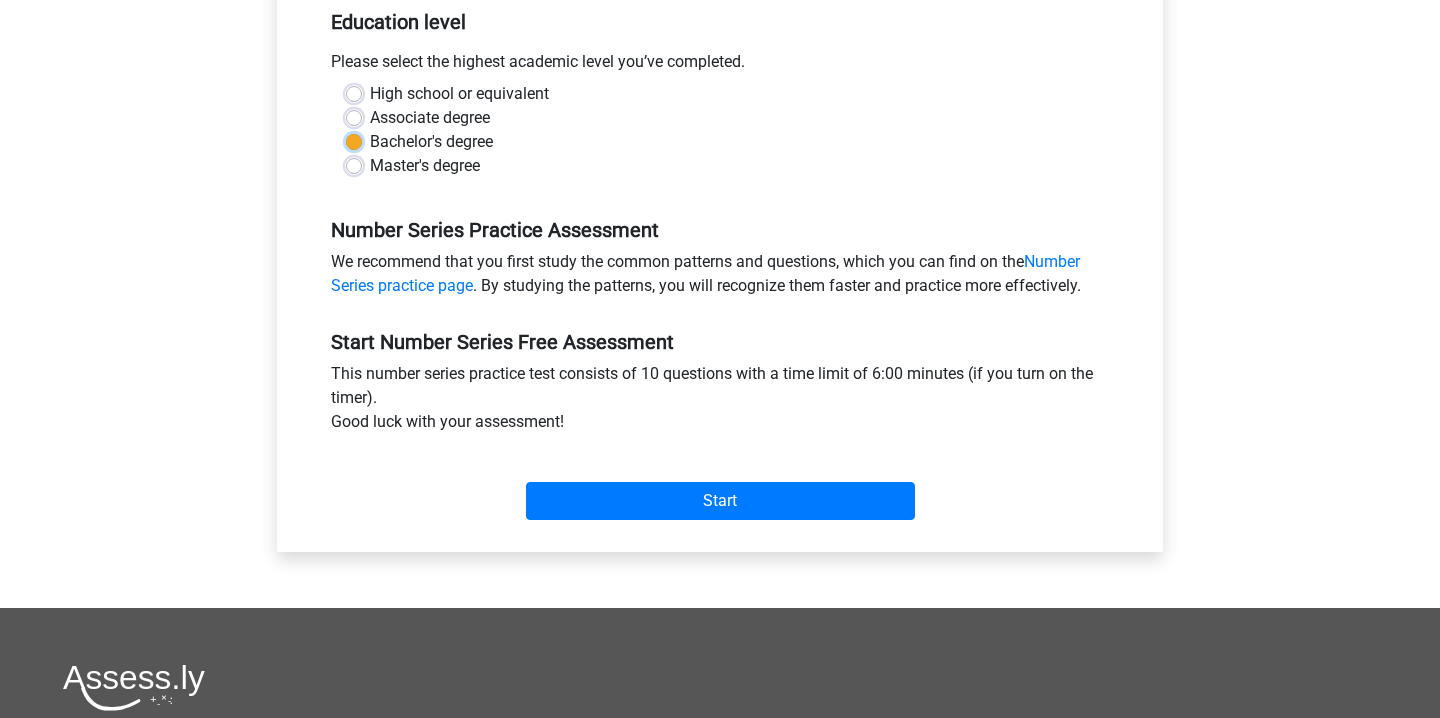 scroll, scrollTop: 473, scrollLeft: 0, axis: vertical 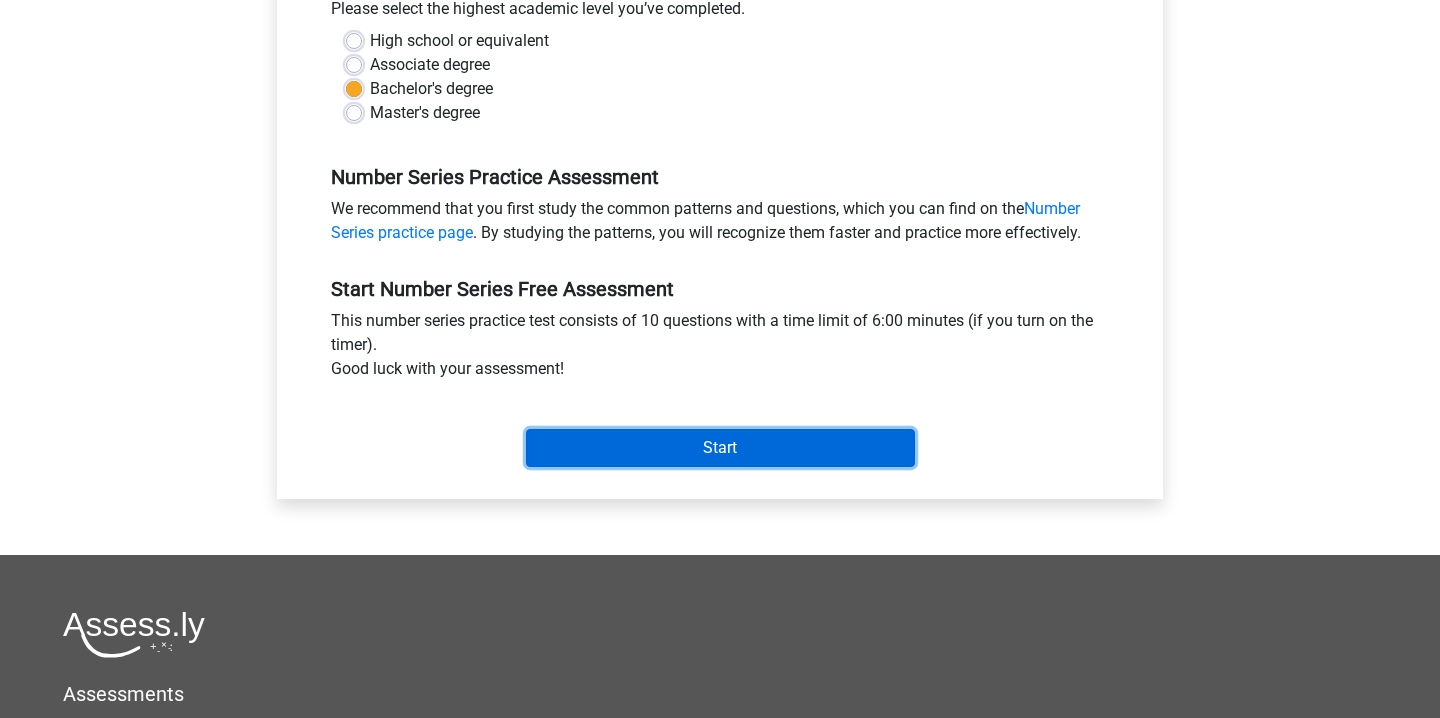 click on "Start" at bounding box center (720, 448) 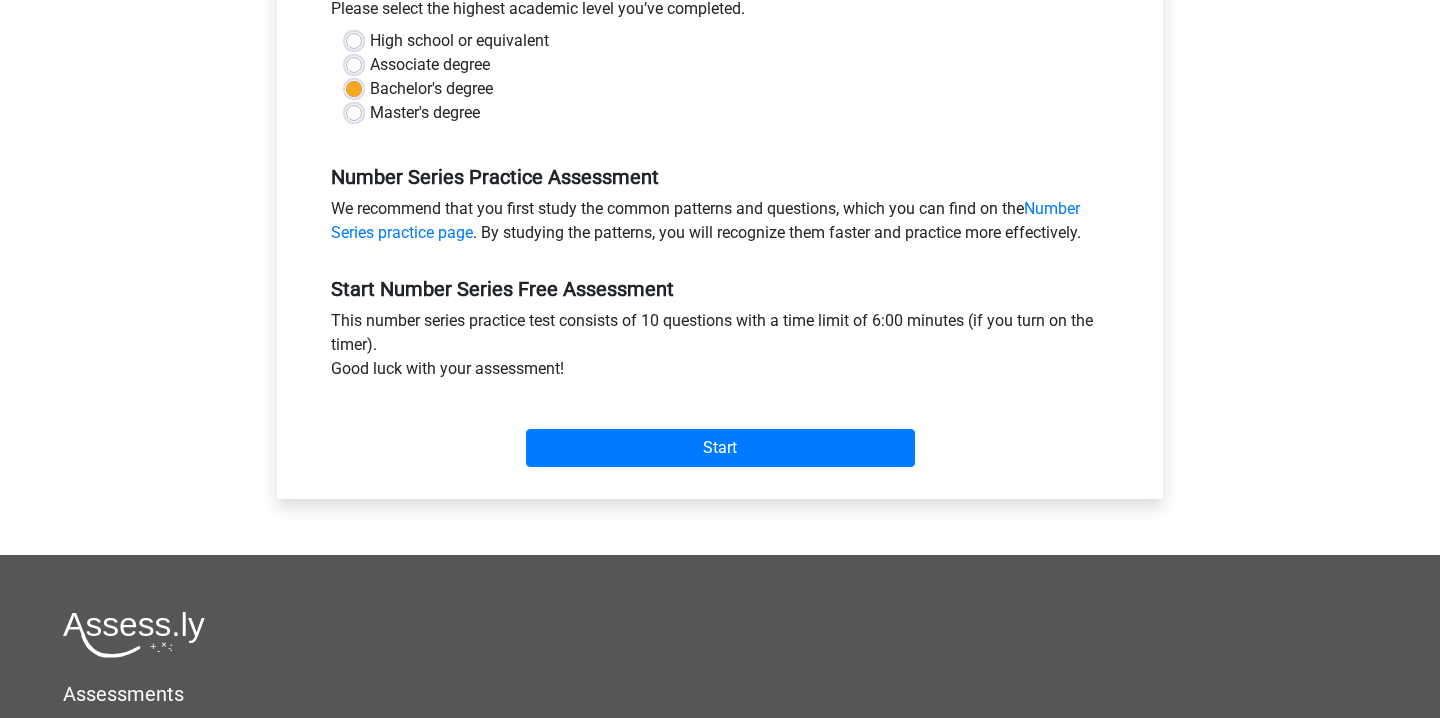 scroll, scrollTop: 457, scrollLeft: 0, axis: vertical 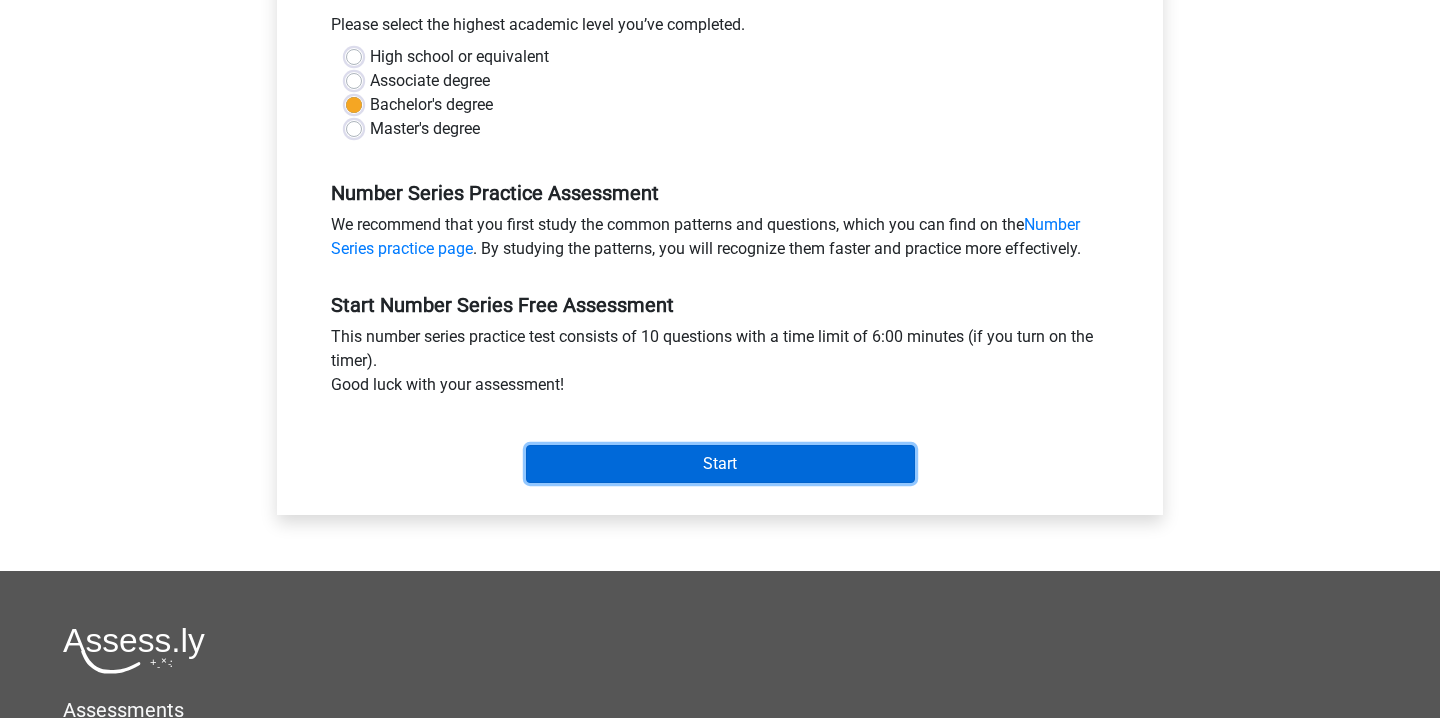 click on "Start" at bounding box center (720, 464) 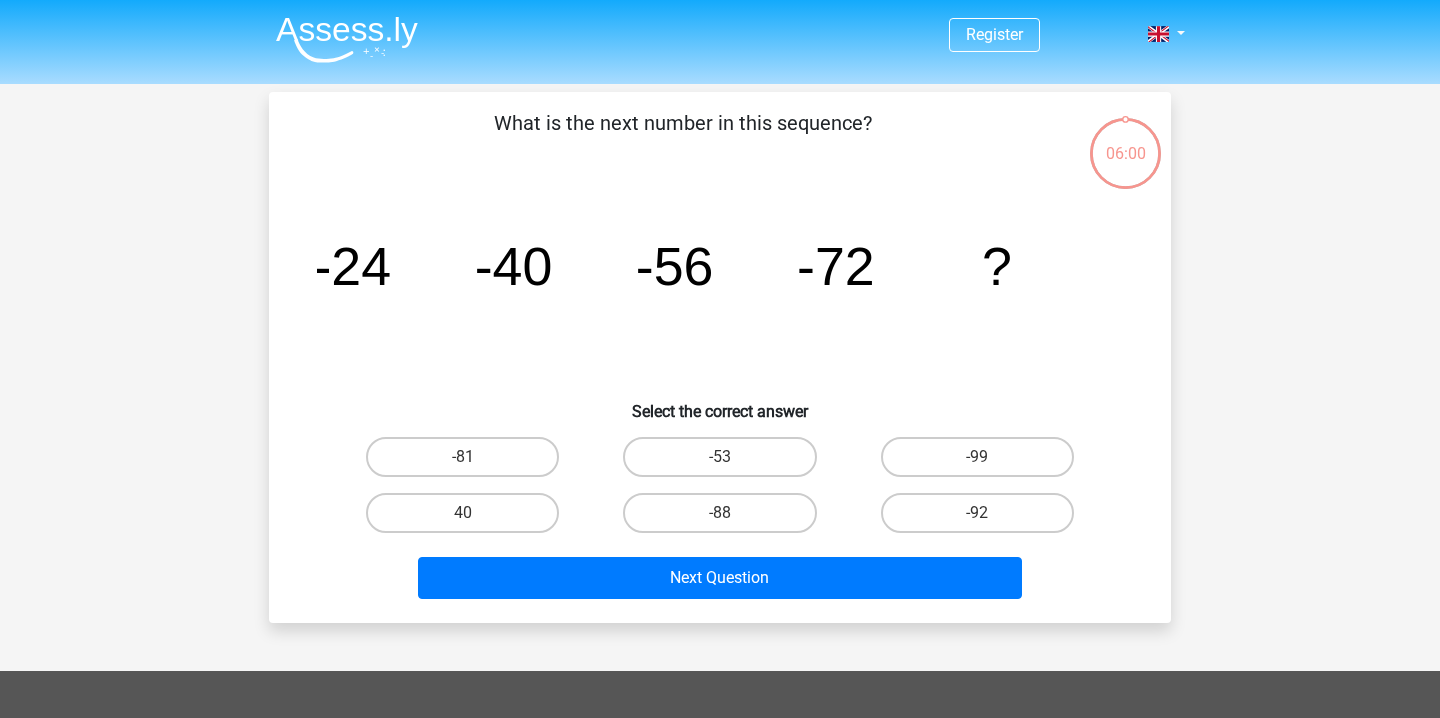 scroll, scrollTop: 0, scrollLeft: 0, axis: both 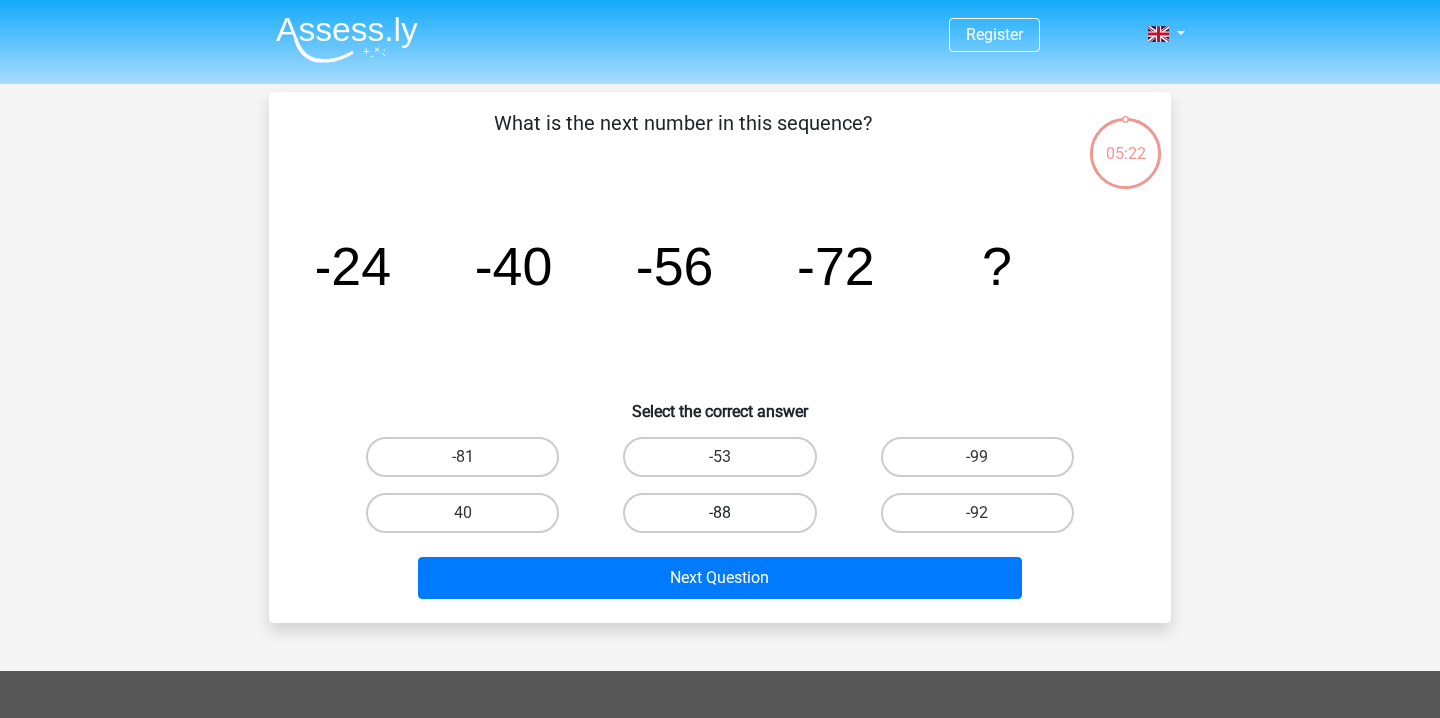 click on "-88" at bounding box center [719, 513] 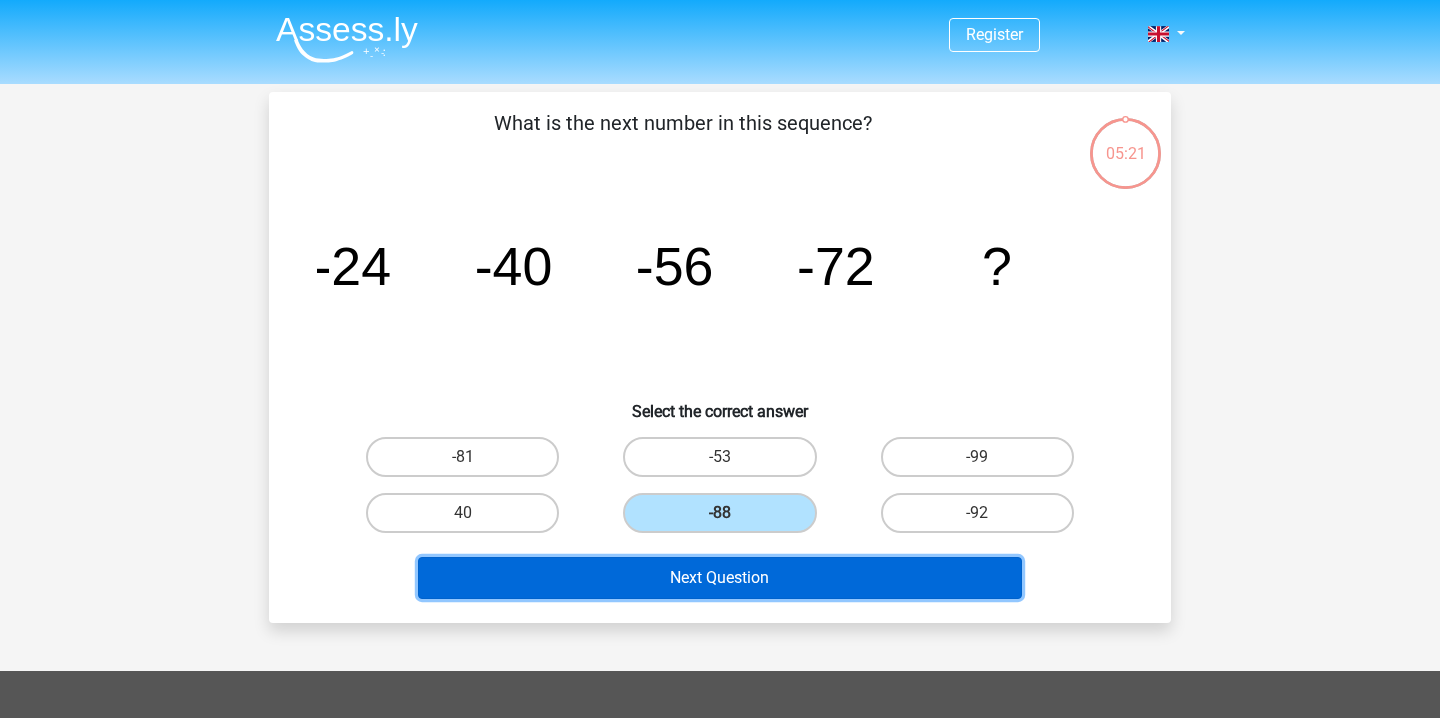 click on "Next Question" at bounding box center [720, 578] 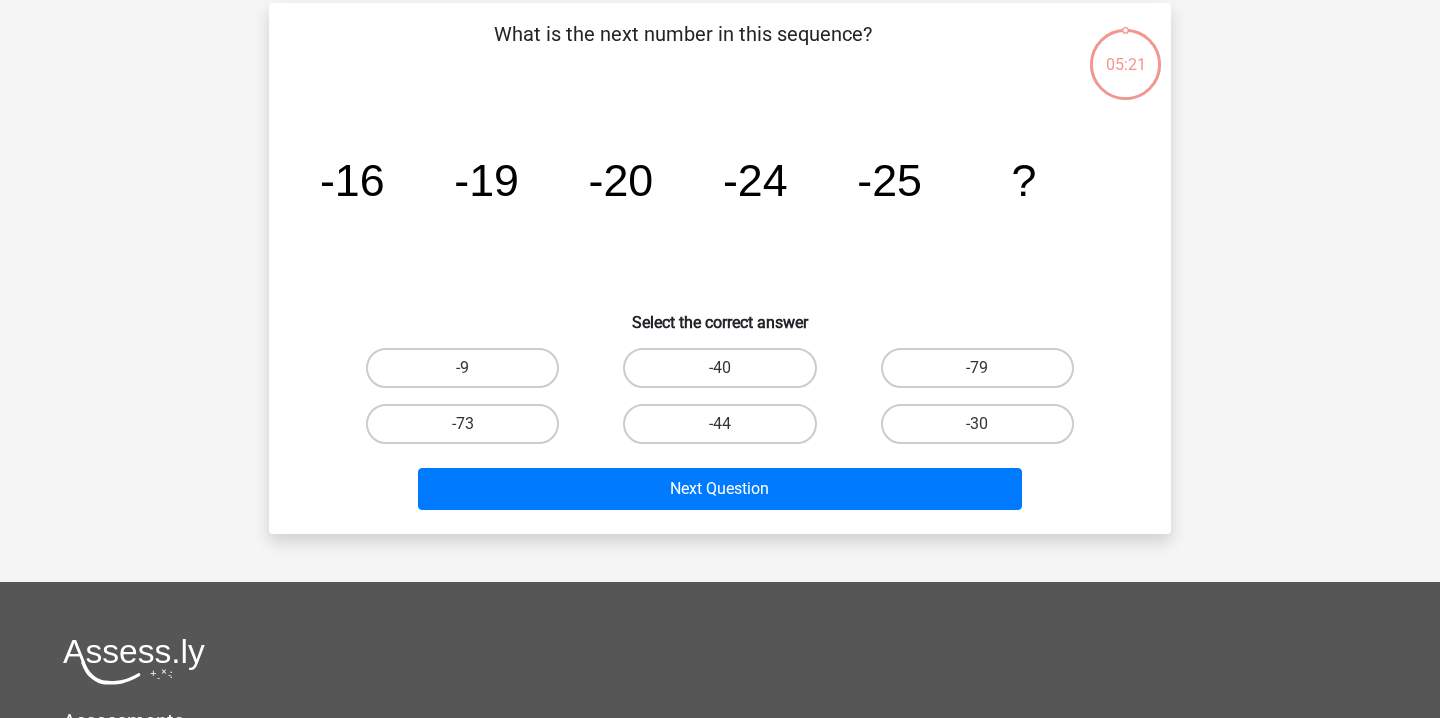 scroll, scrollTop: 92, scrollLeft: 0, axis: vertical 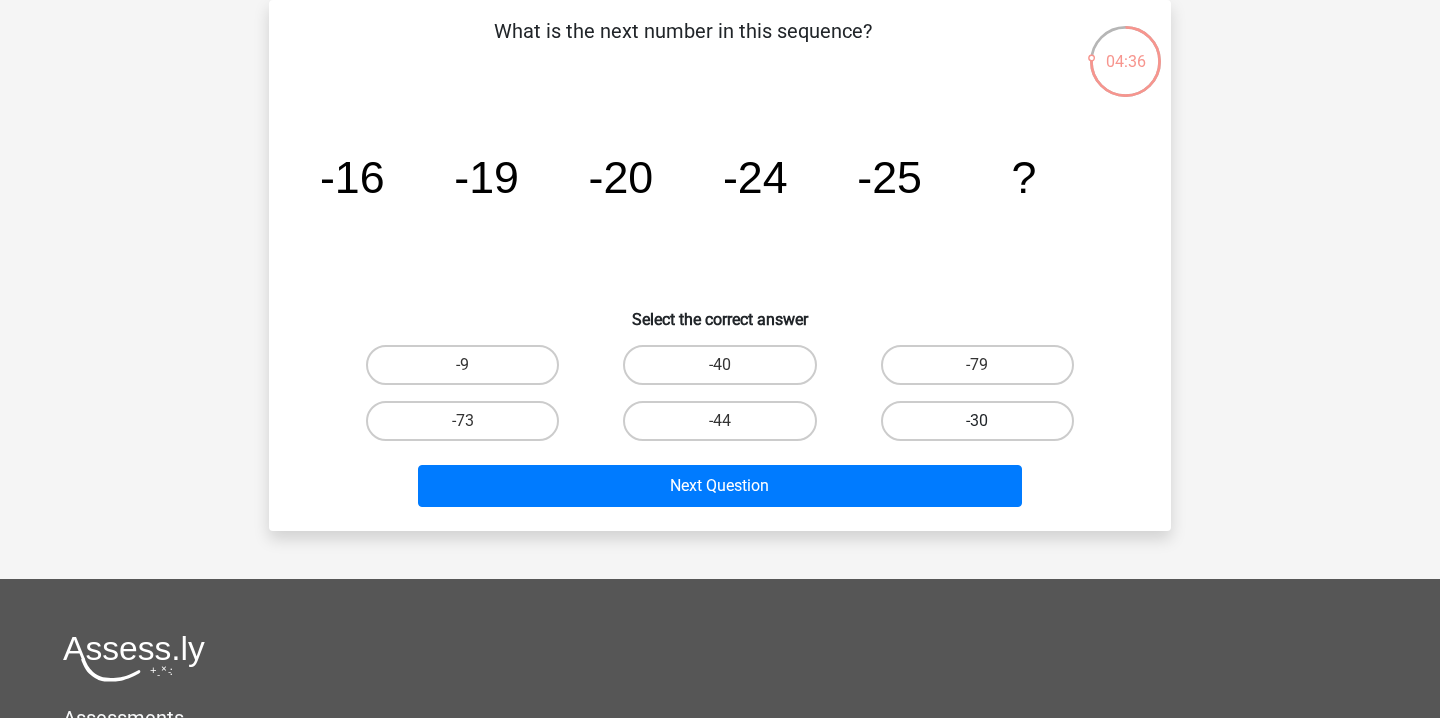 click on "-30" at bounding box center (977, 421) 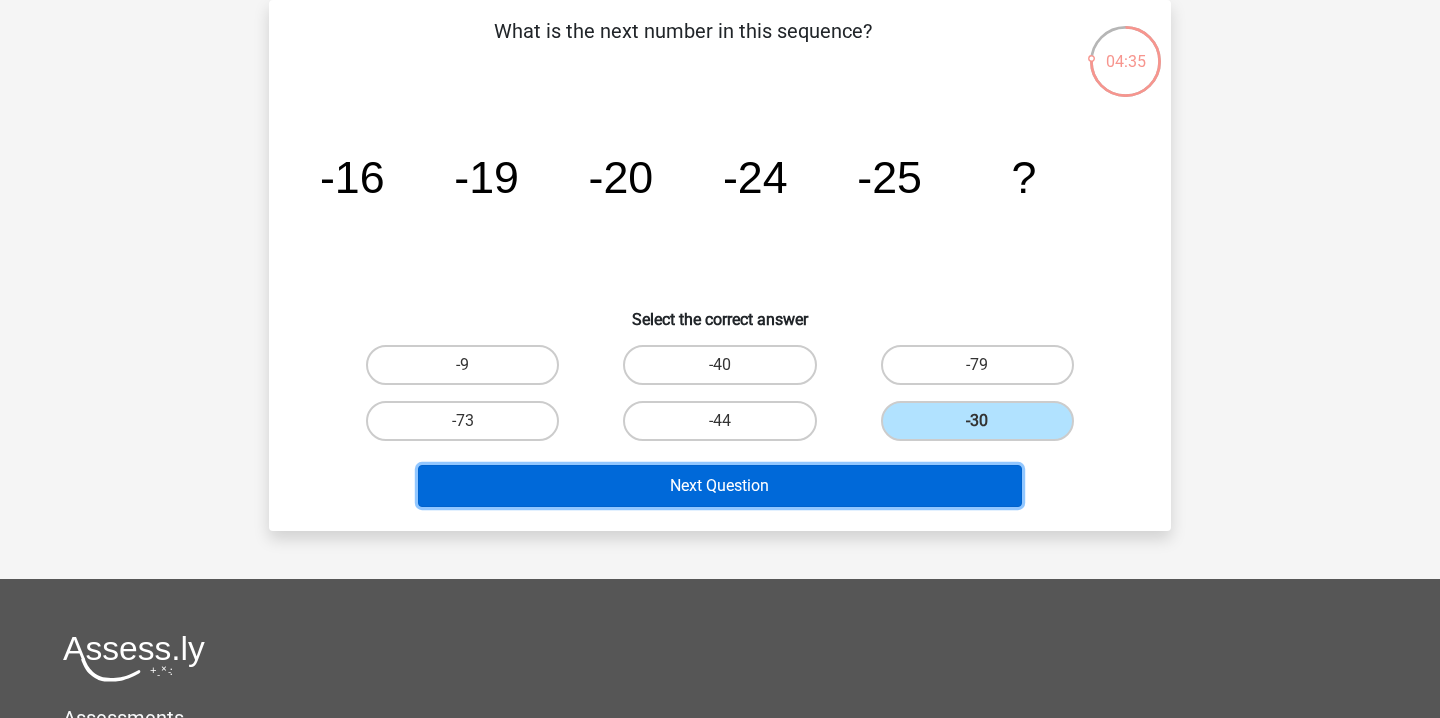 click on "Next Question" at bounding box center (720, 486) 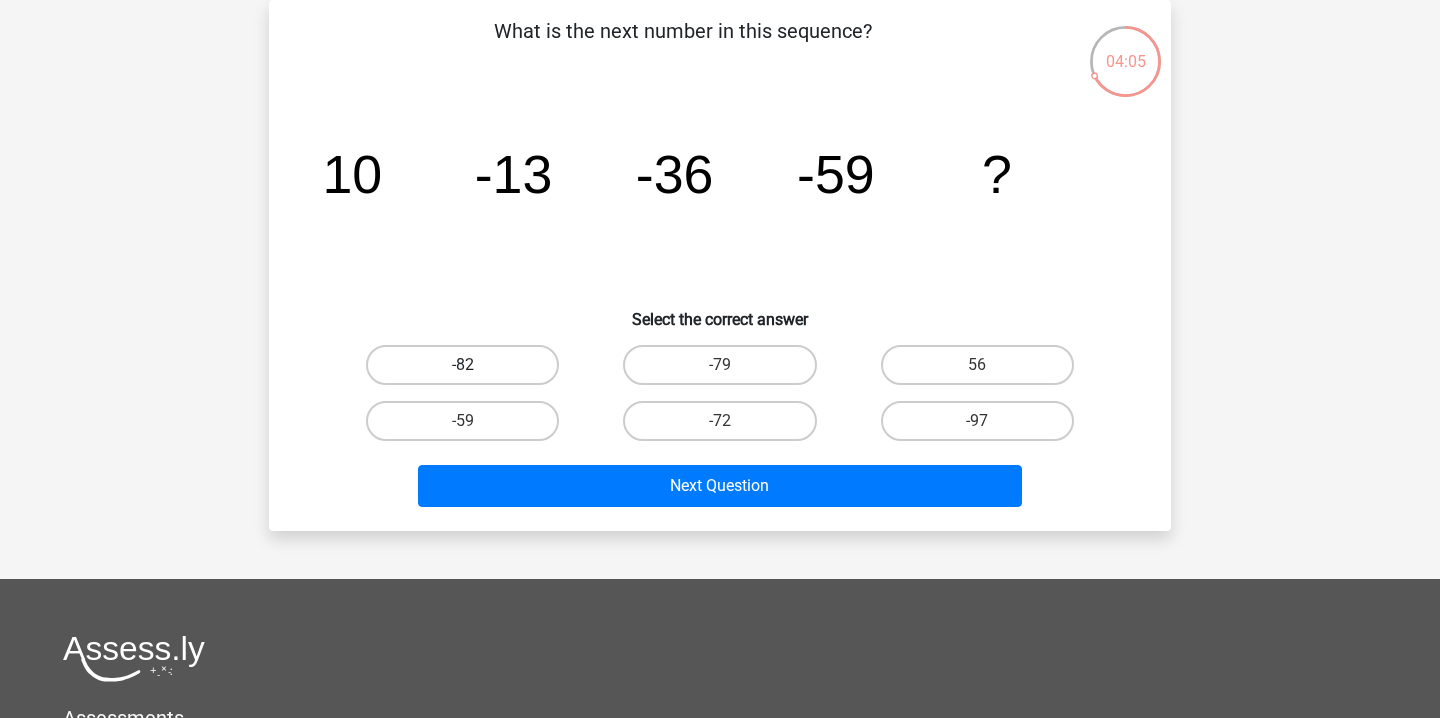 click on "-82" at bounding box center (462, 365) 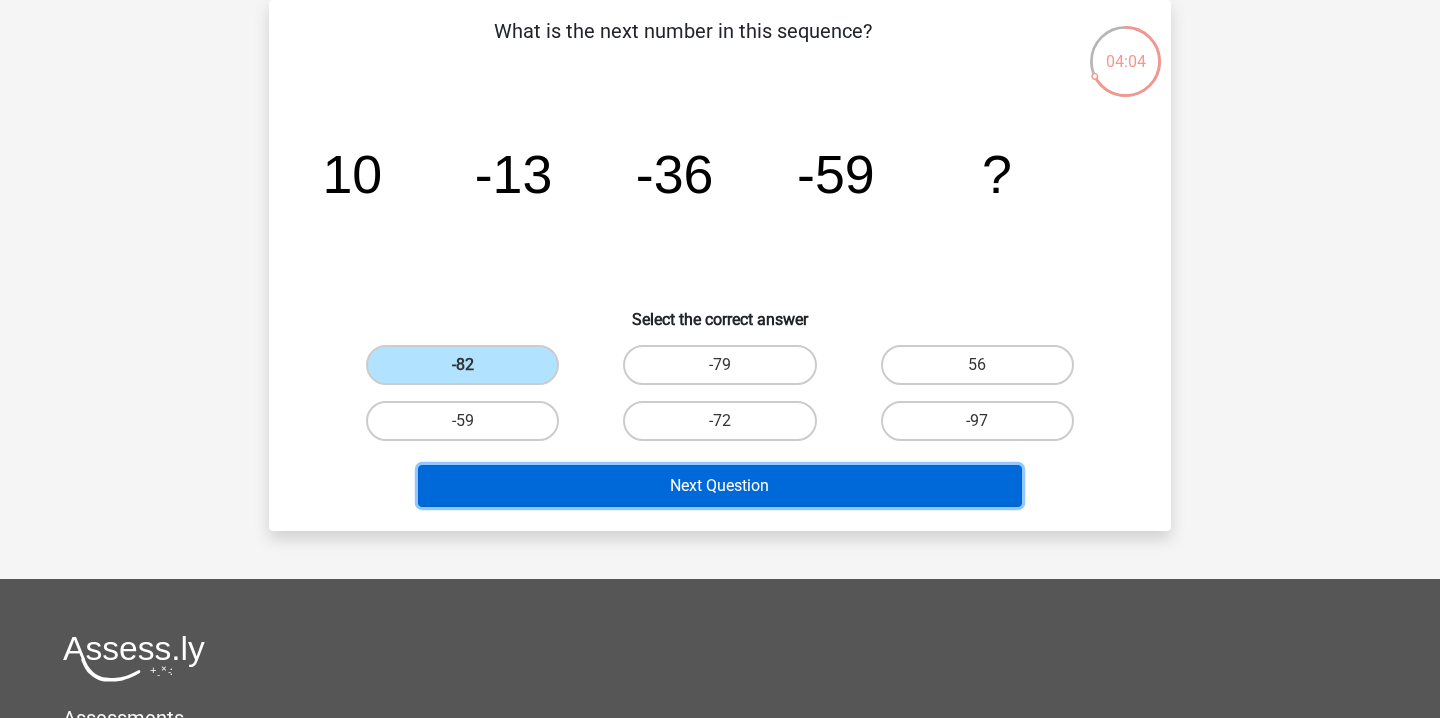 click on "Next Question" at bounding box center (720, 486) 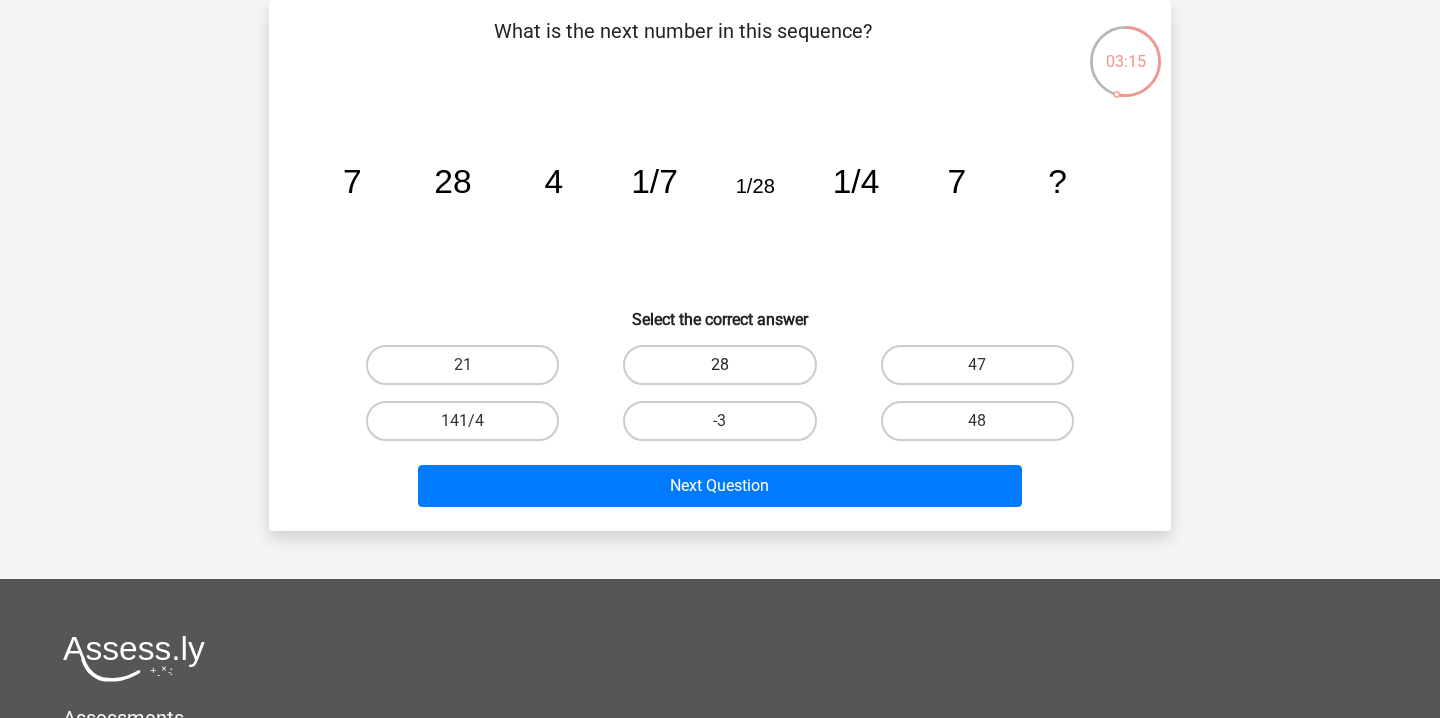 click on "28" at bounding box center [719, 365] 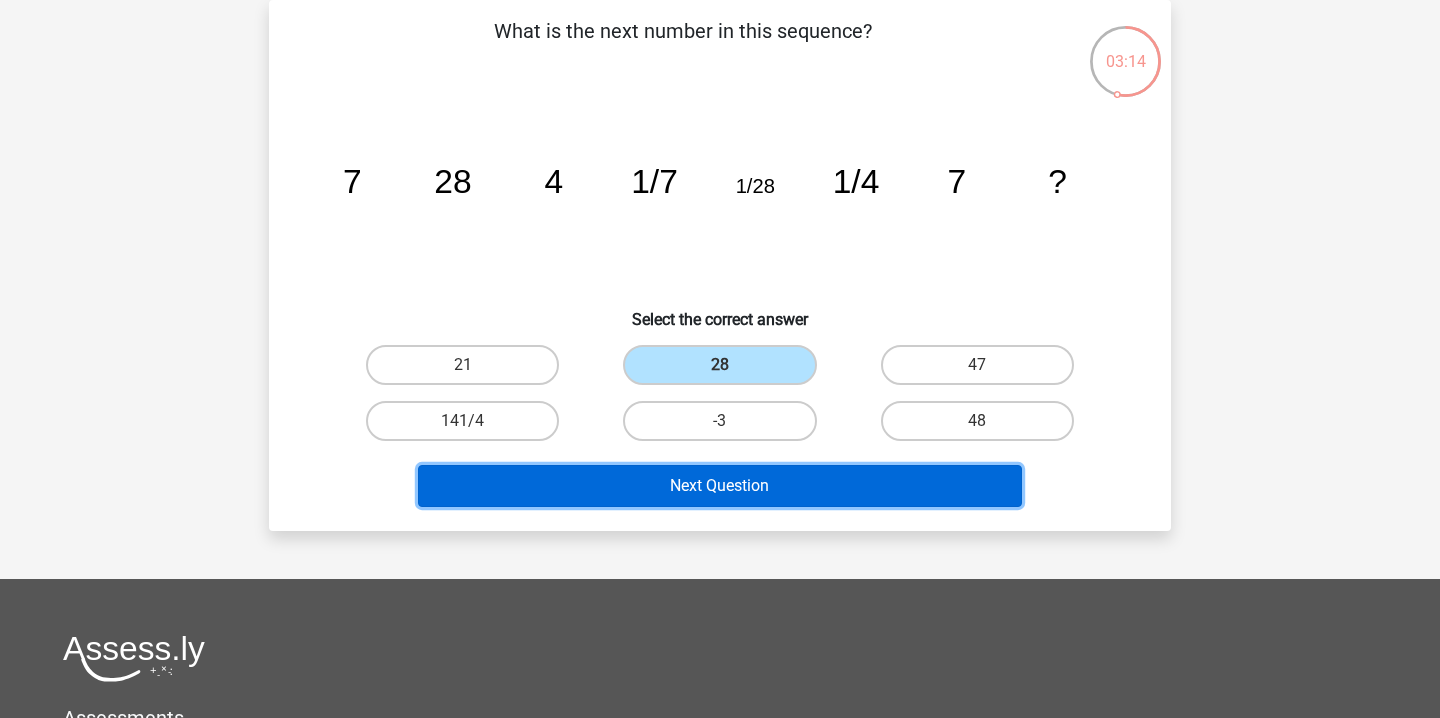 click on "Next Question" at bounding box center (720, 486) 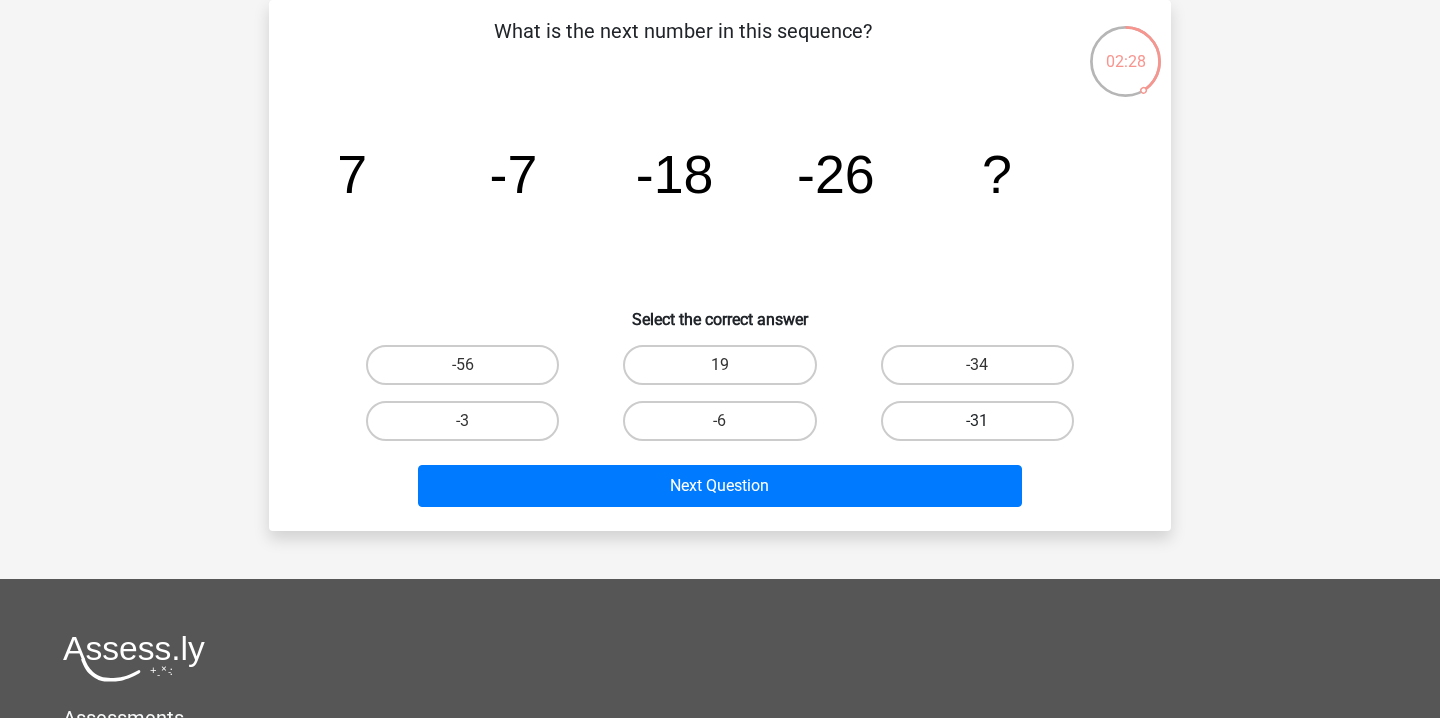 click on "-31" at bounding box center [977, 421] 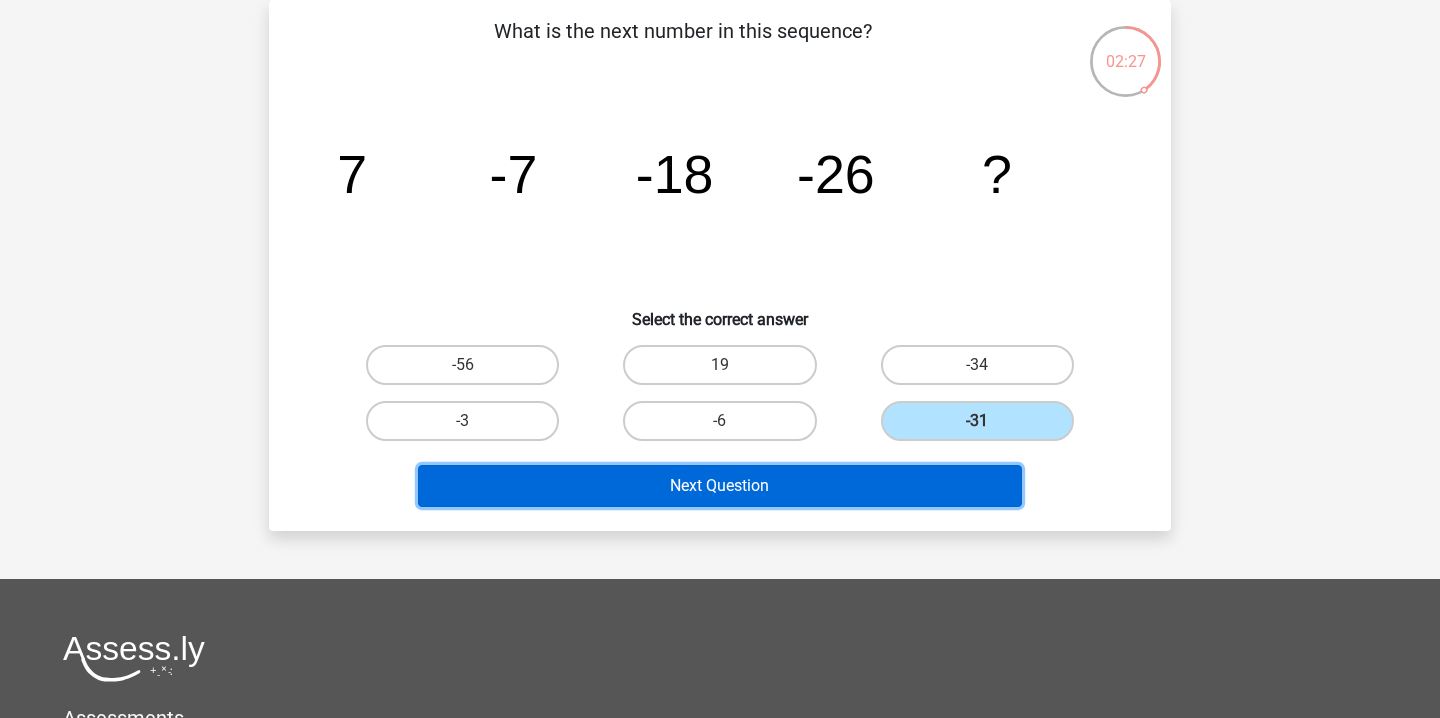 click on "Next Question" at bounding box center (720, 486) 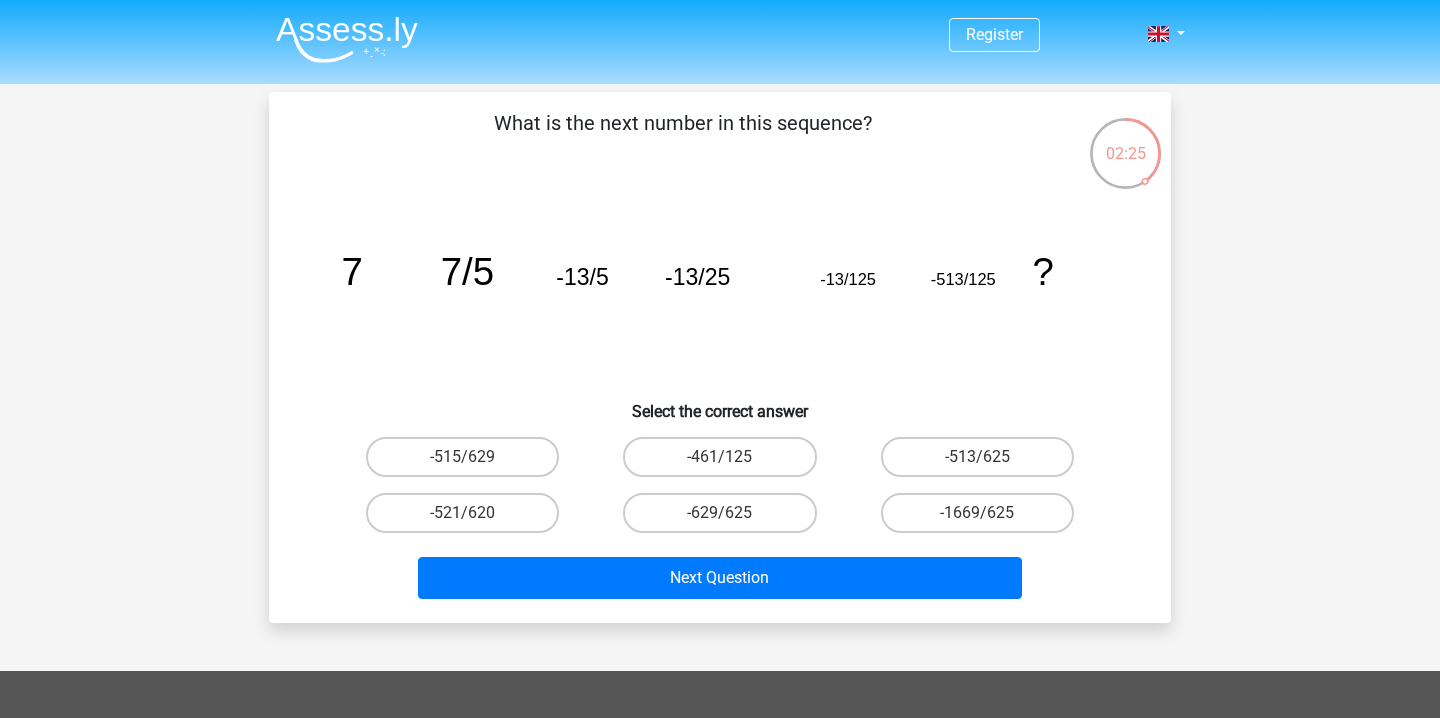 scroll, scrollTop: 0, scrollLeft: 0, axis: both 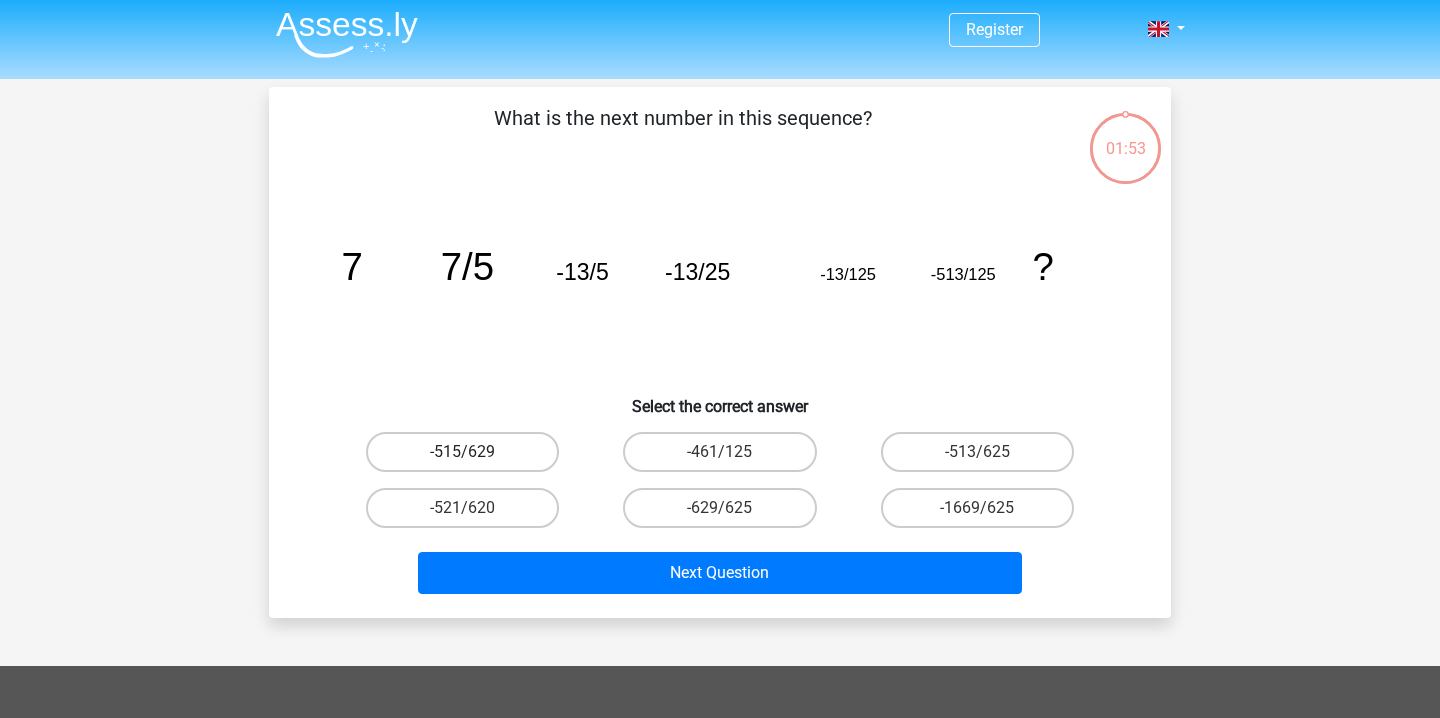 click on "-515/629" at bounding box center (462, 452) 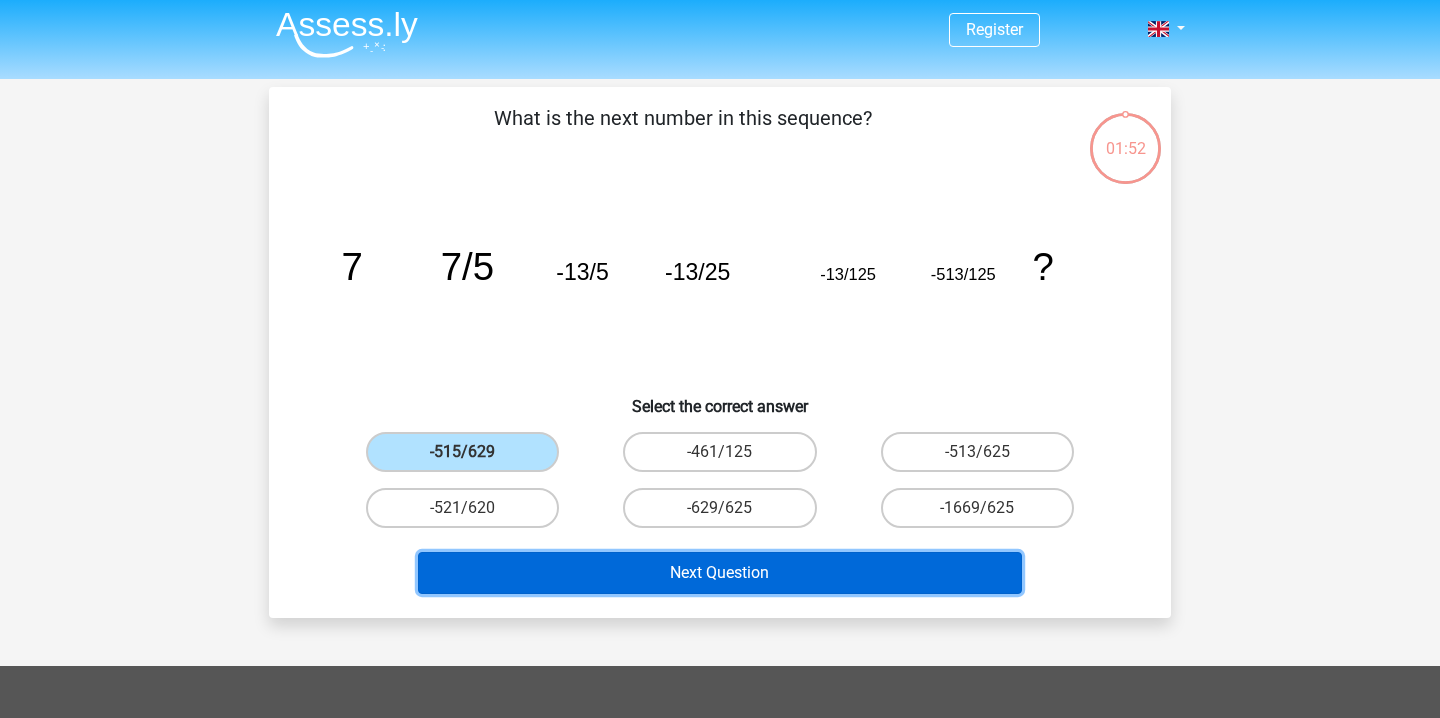 click on "Next Question" at bounding box center [720, 573] 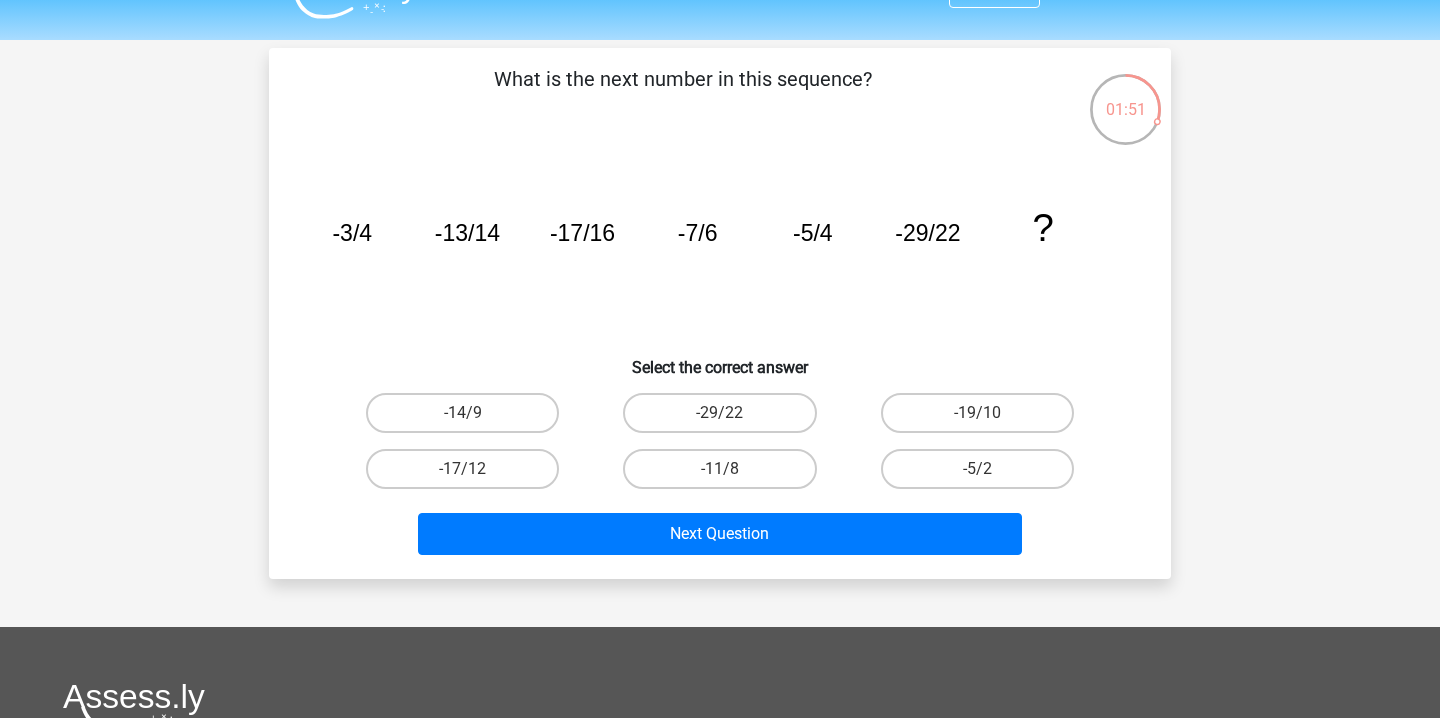 scroll, scrollTop: 0, scrollLeft: 0, axis: both 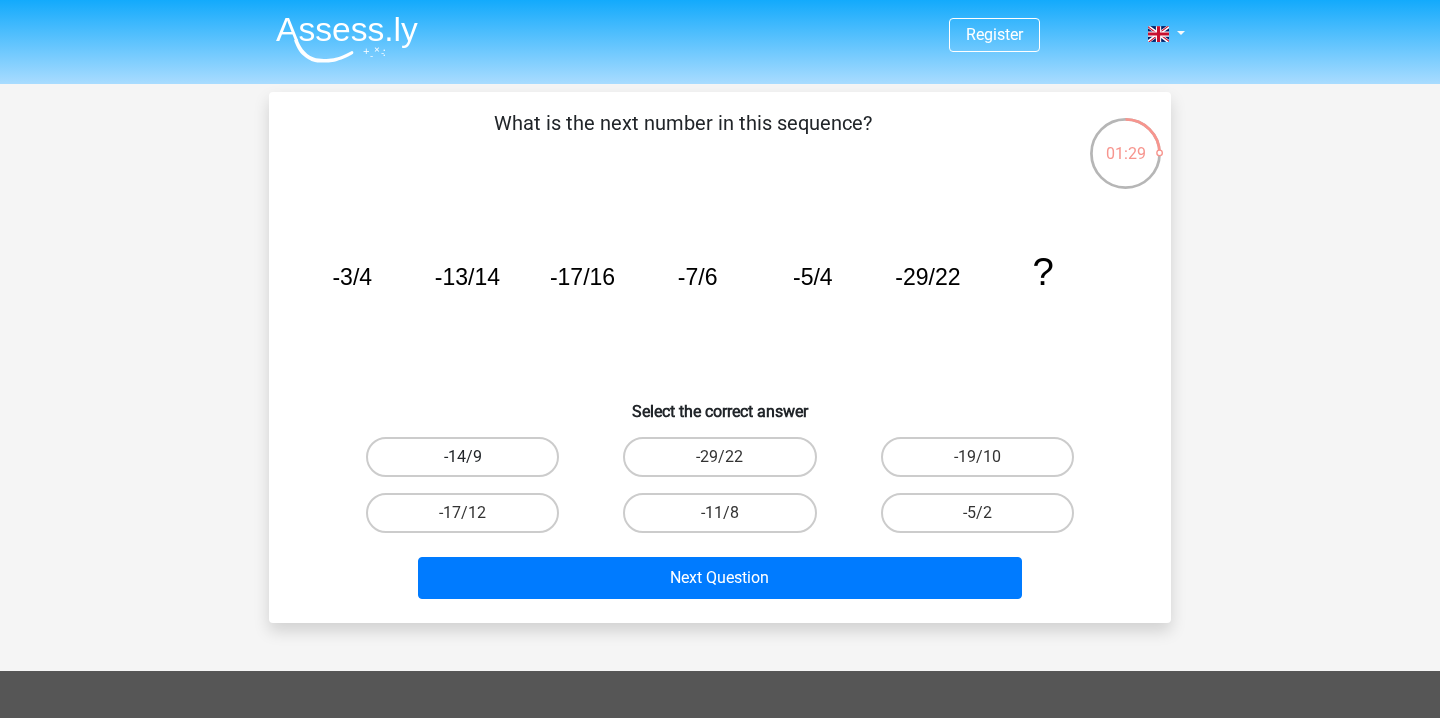click on "-14/9" at bounding box center (462, 457) 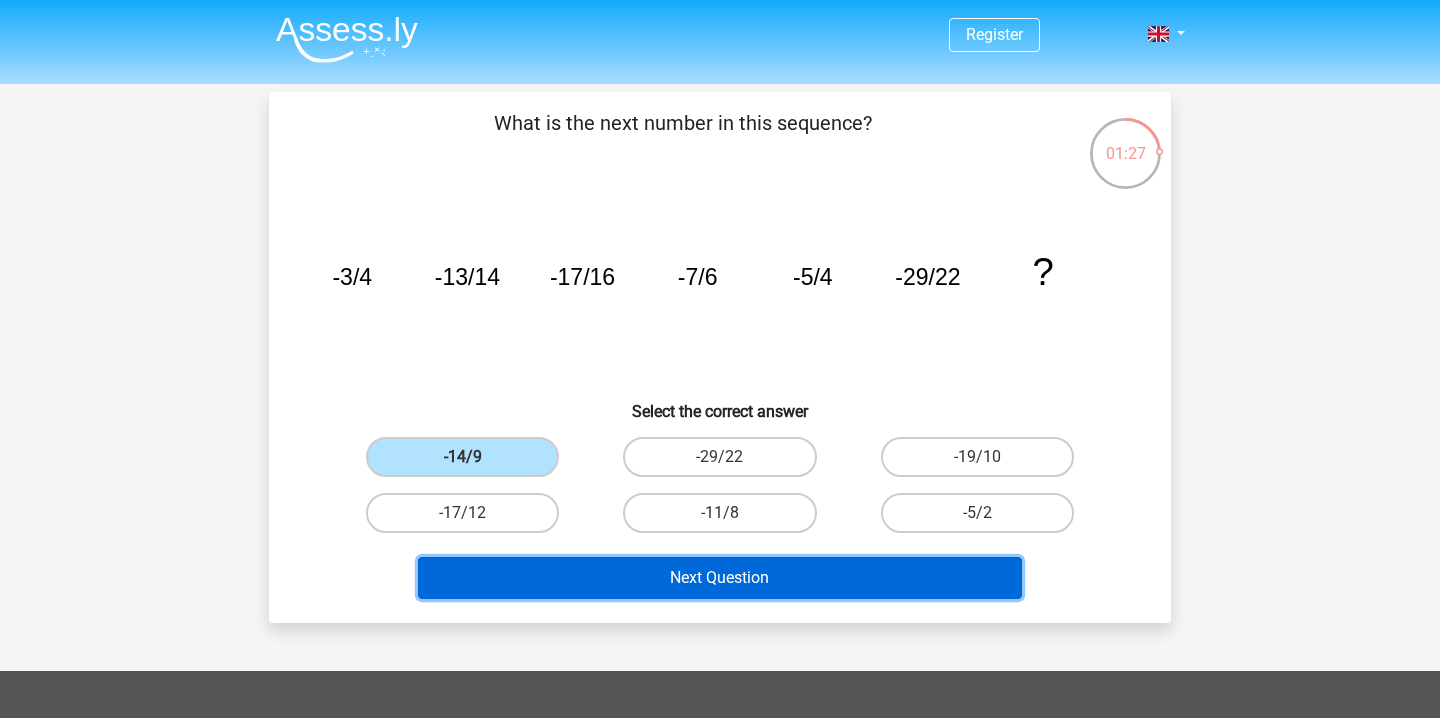 click on "Next Question" at bounding box center (720, 578) 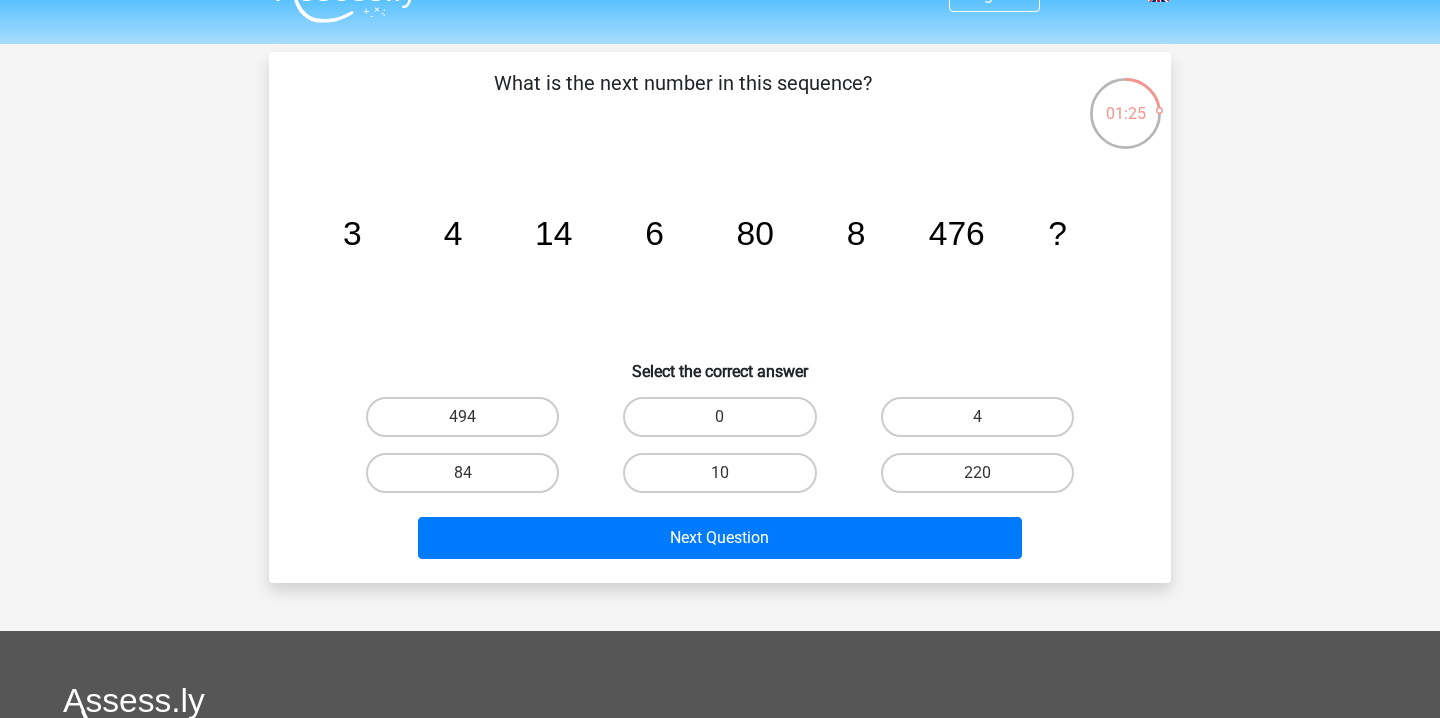 scroll, scrollTop: 0, scrollLeft: 0, axis: both 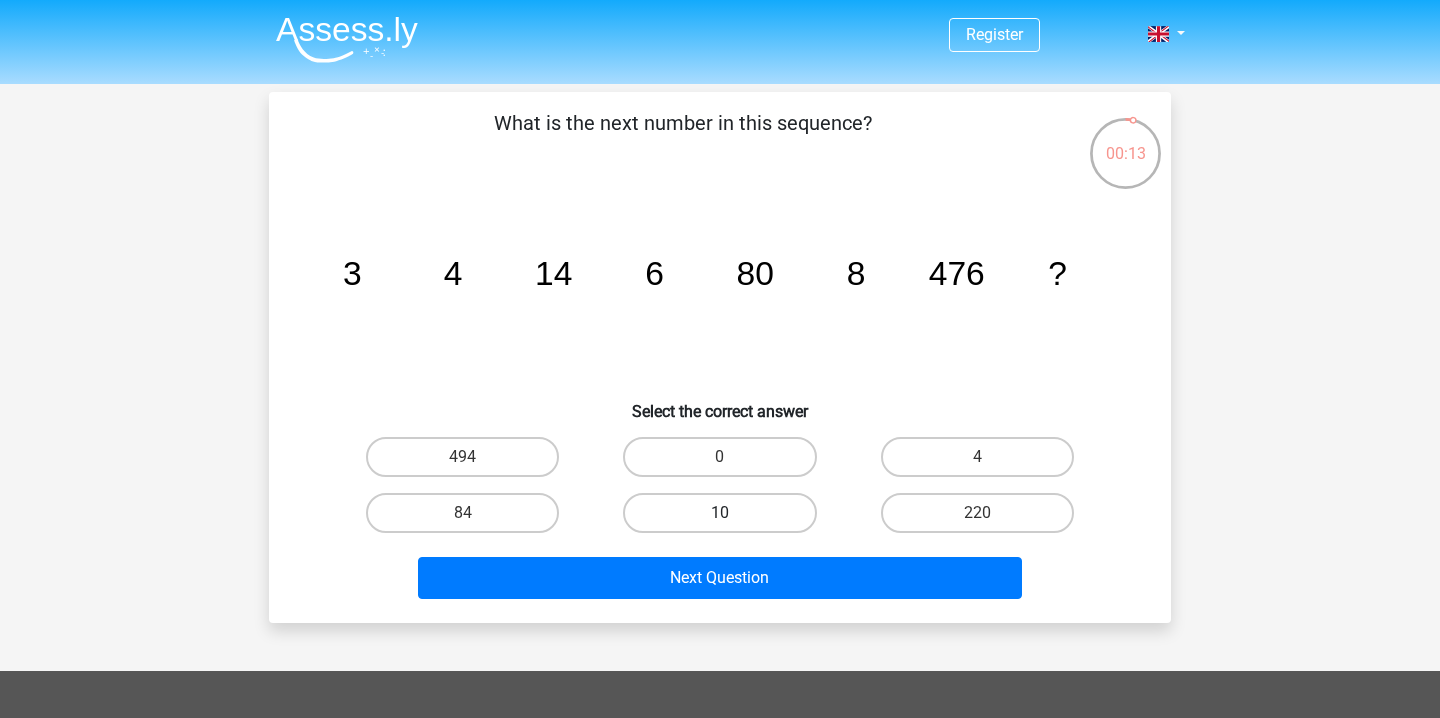 click on "10" at bounding box center (719, 513) 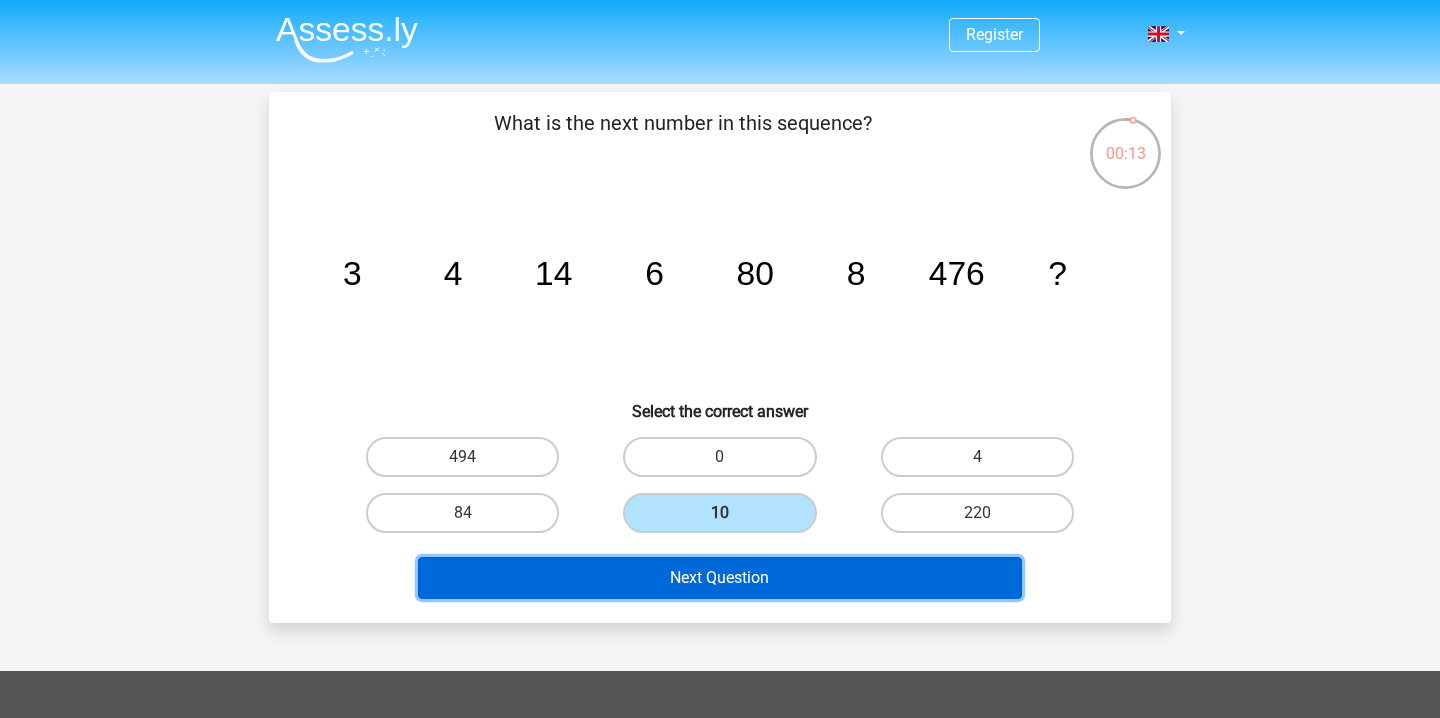 click on "Next Question" at bounding box center (720, 578) 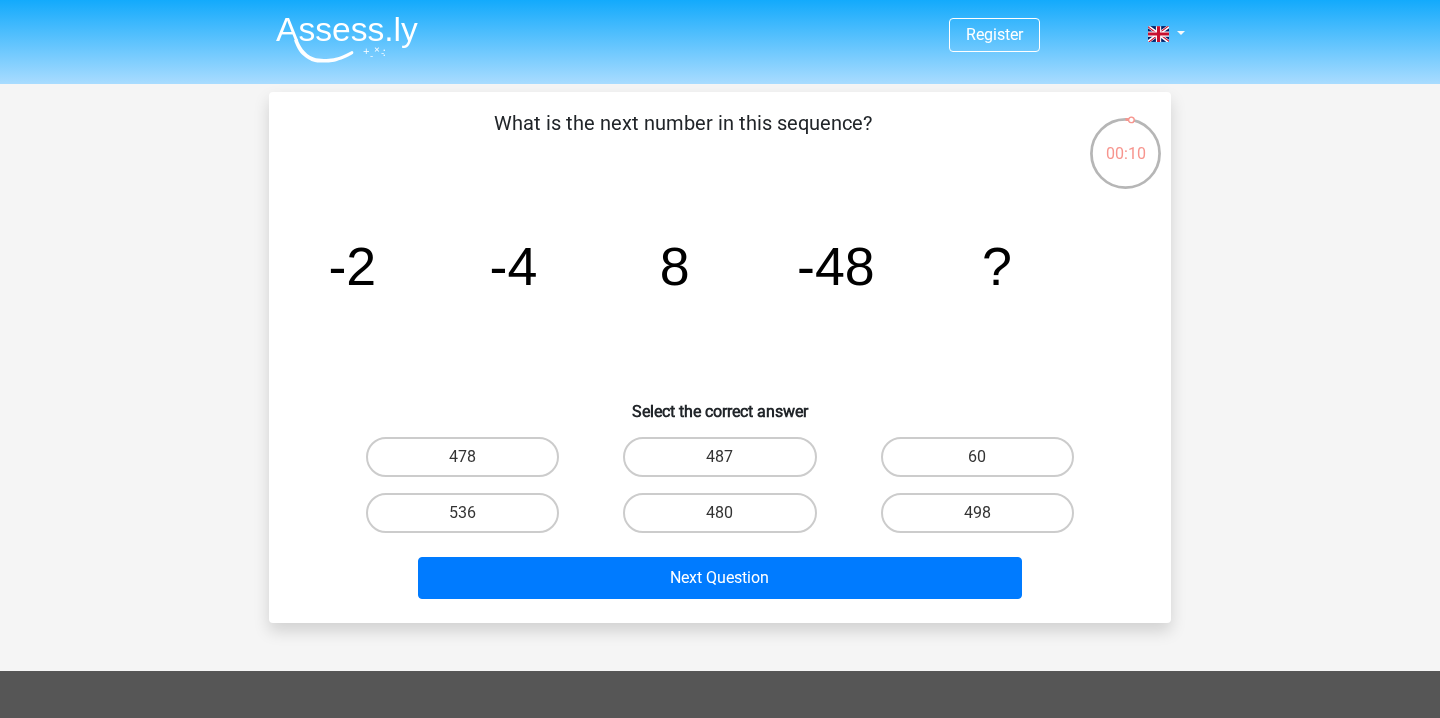 scroll, scrollTop: 5, scrollLeft: 0, axis: vertical 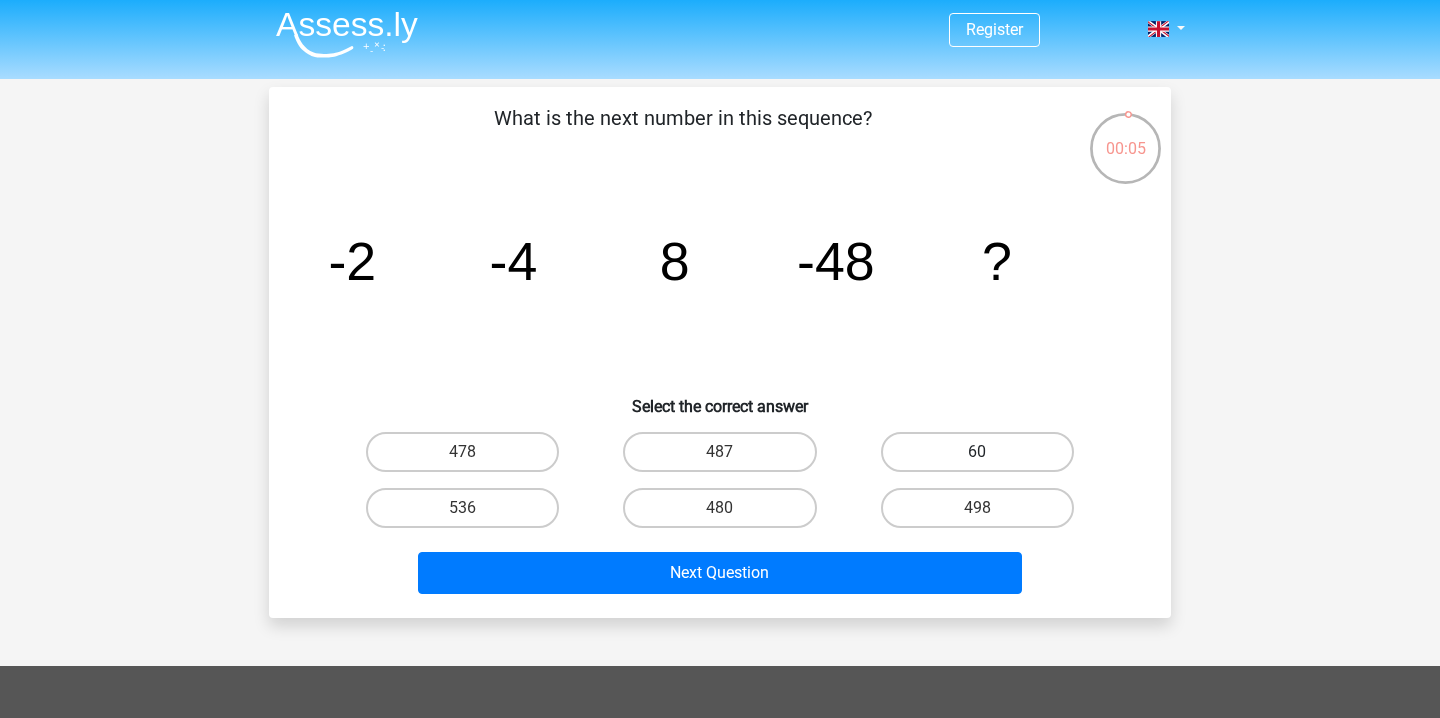 click on "60" at bounding box center (977, 452) 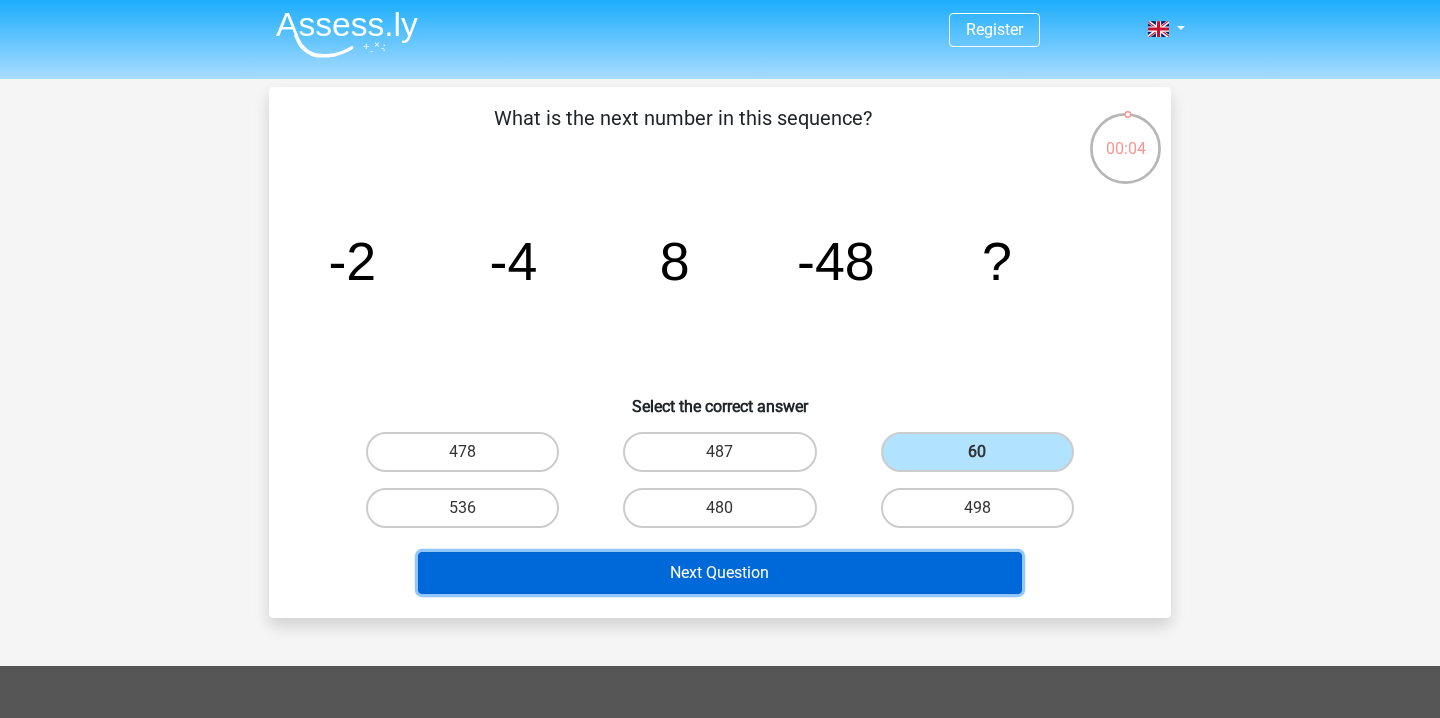 click on "Next Question" at bounding box center (720, 573) 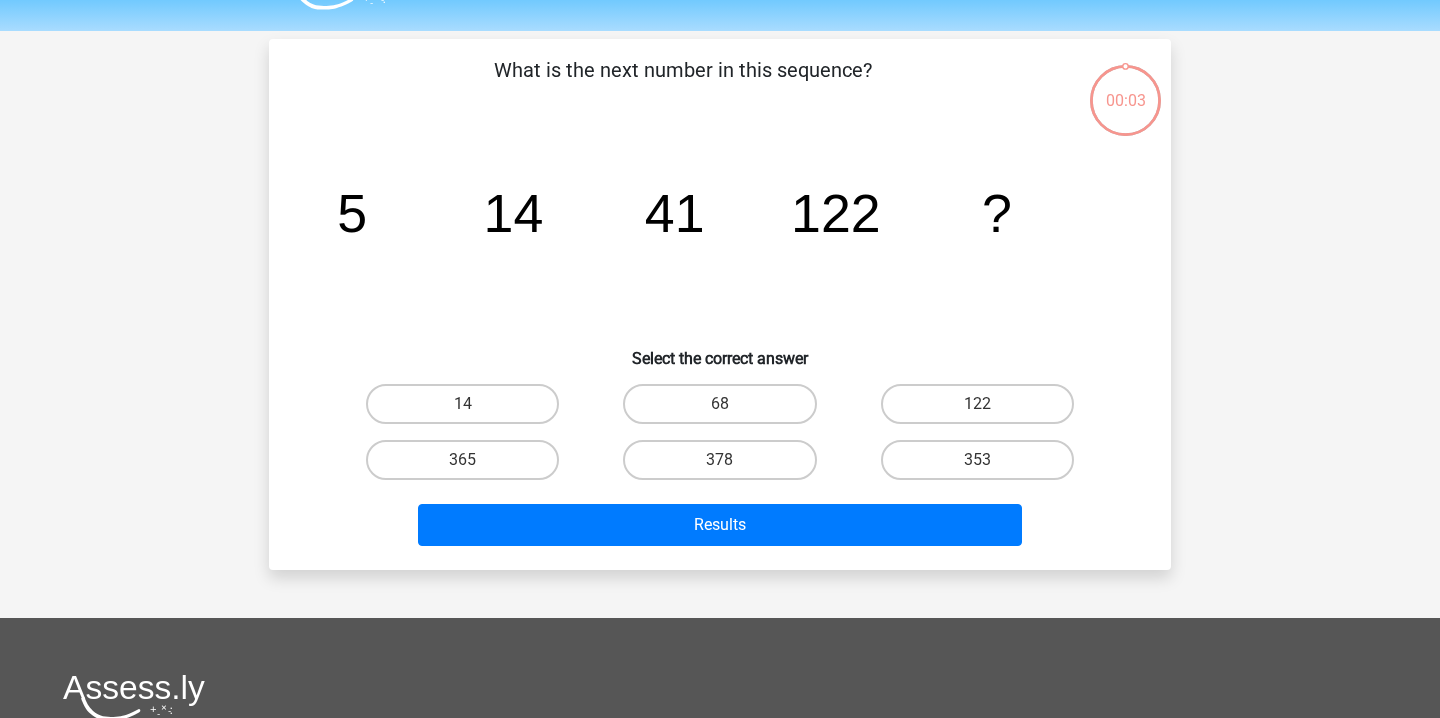 scroll, scrollTop: 92, scrollLeft: 0, axis: vertical 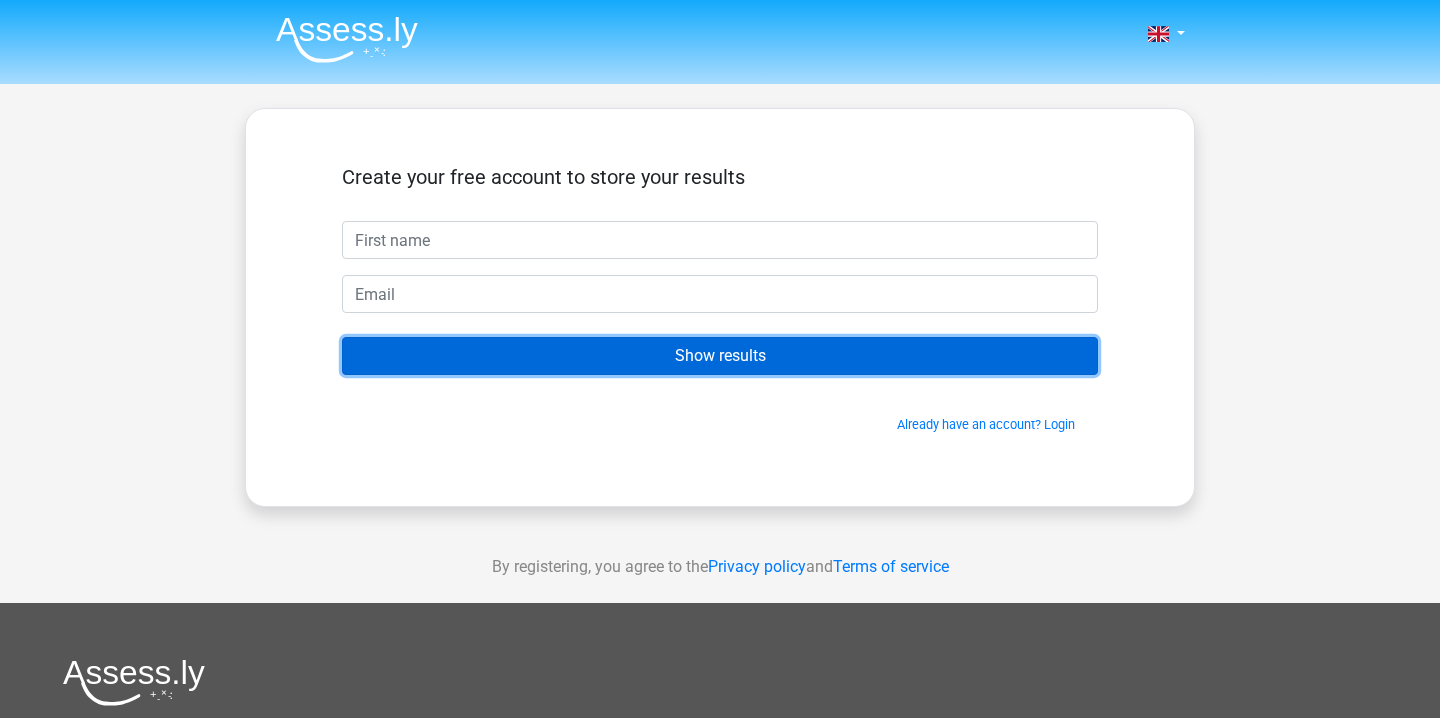 click on "Show results" at bounding box center (720, 356) 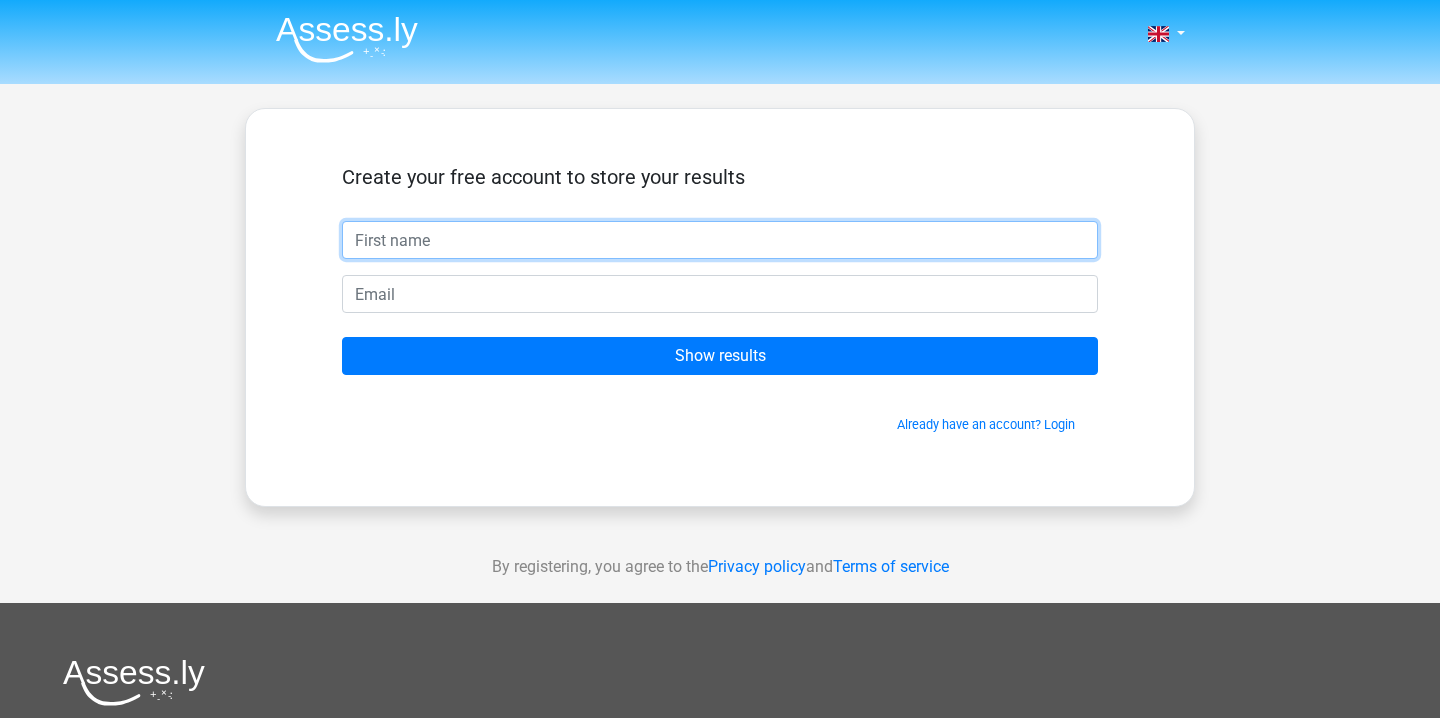 click at bounding box center [720, 240] 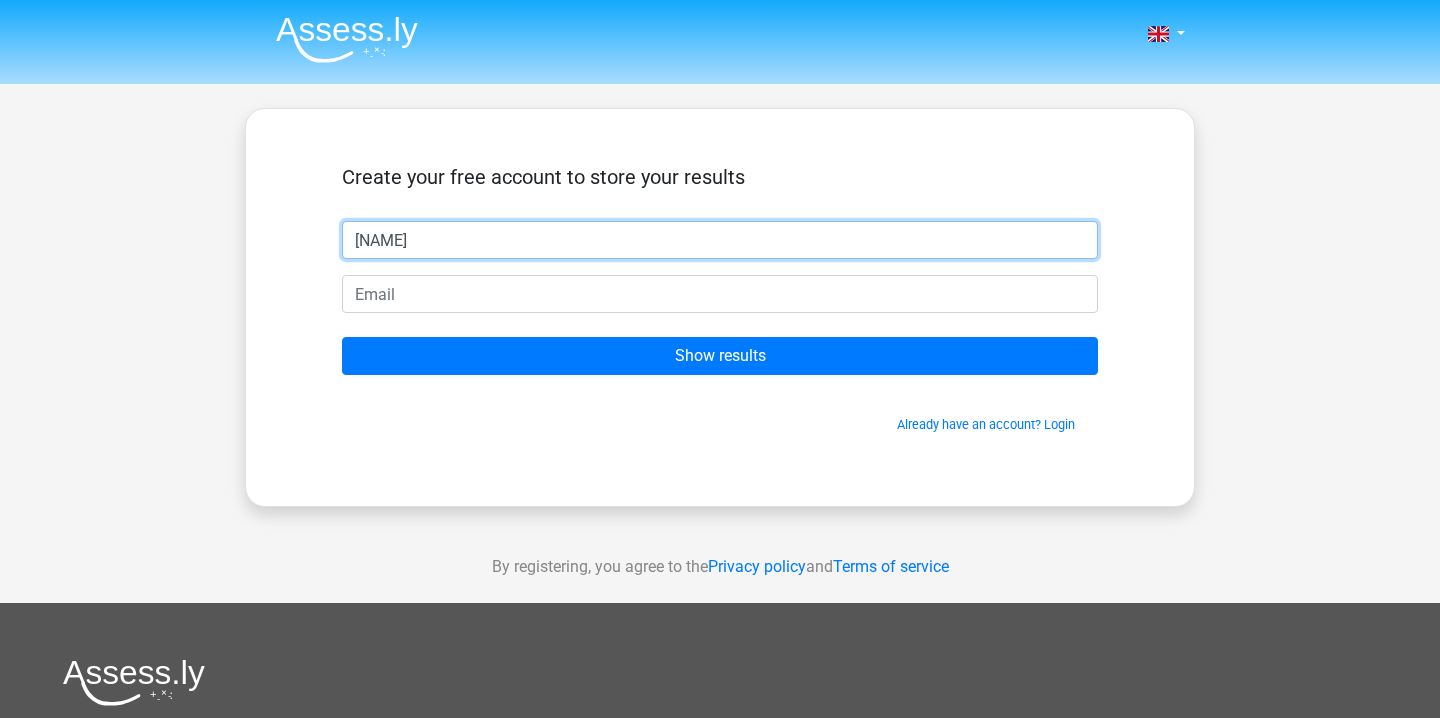 type on "[NAME]" 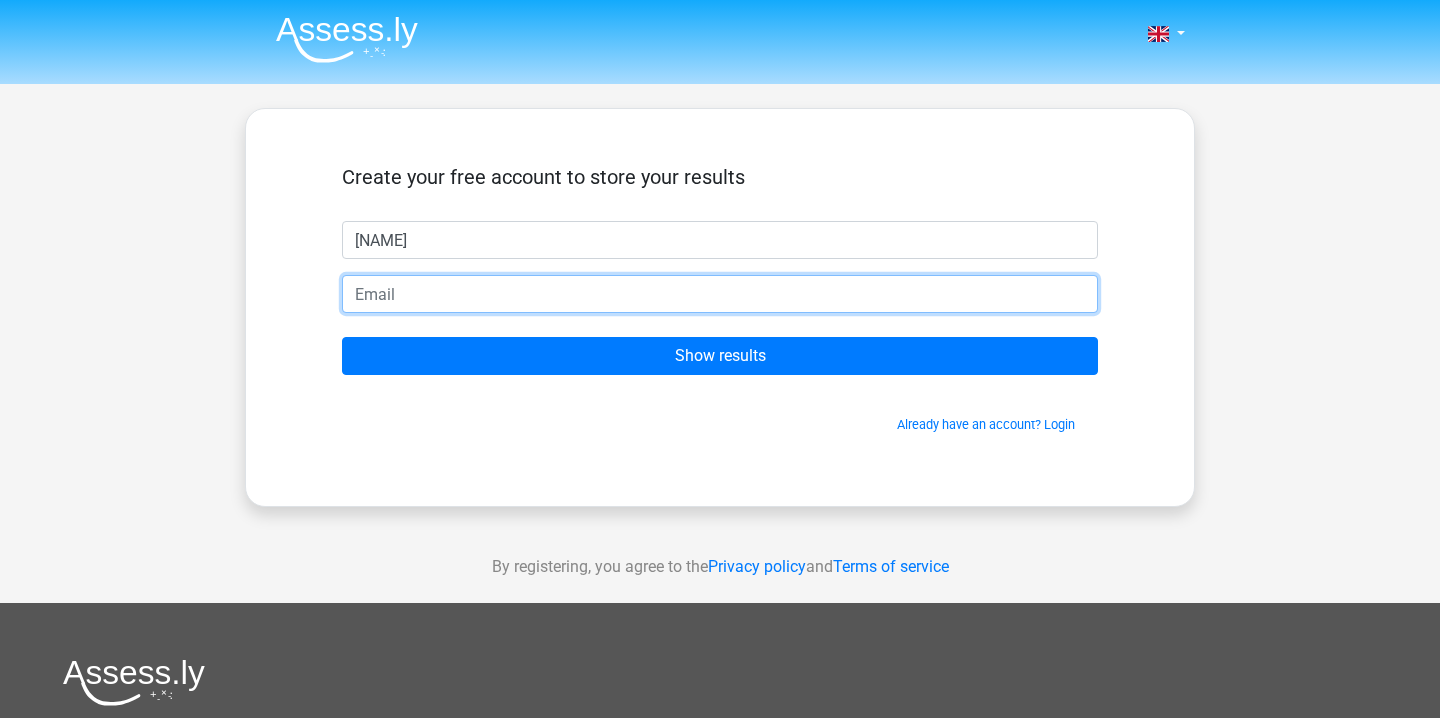 click at bounding box center [720, 294] 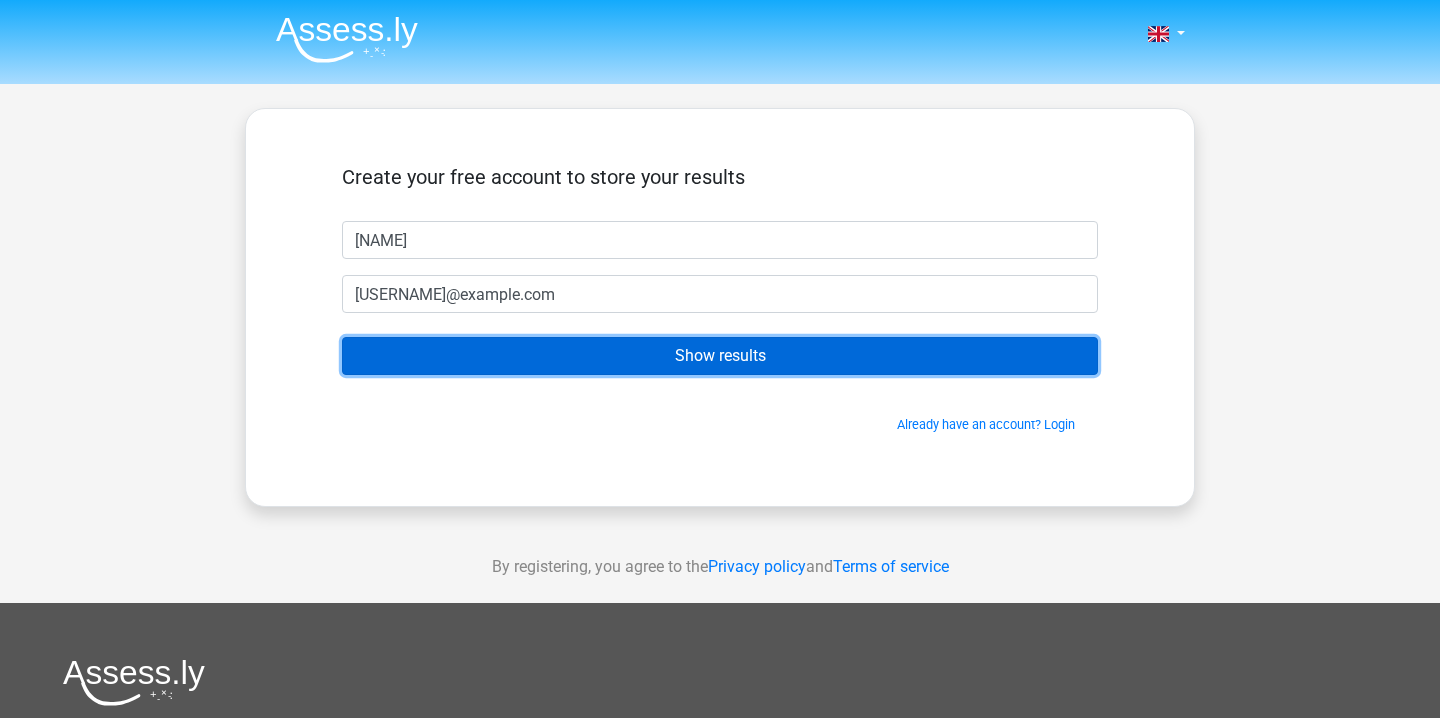 click on "Show results" at bounding box center [720, 356] 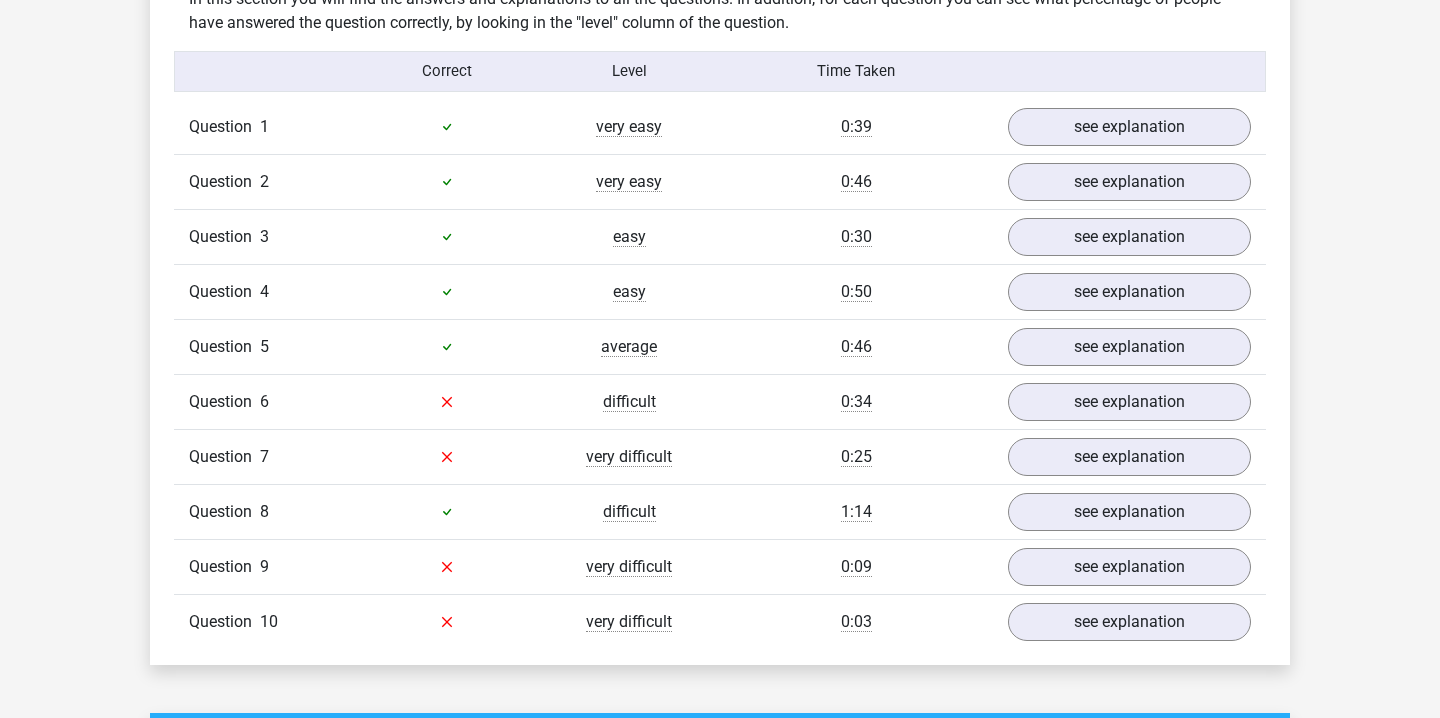 scroll, scrollTop: 1665, scrollLeft: 0, axis: vertical 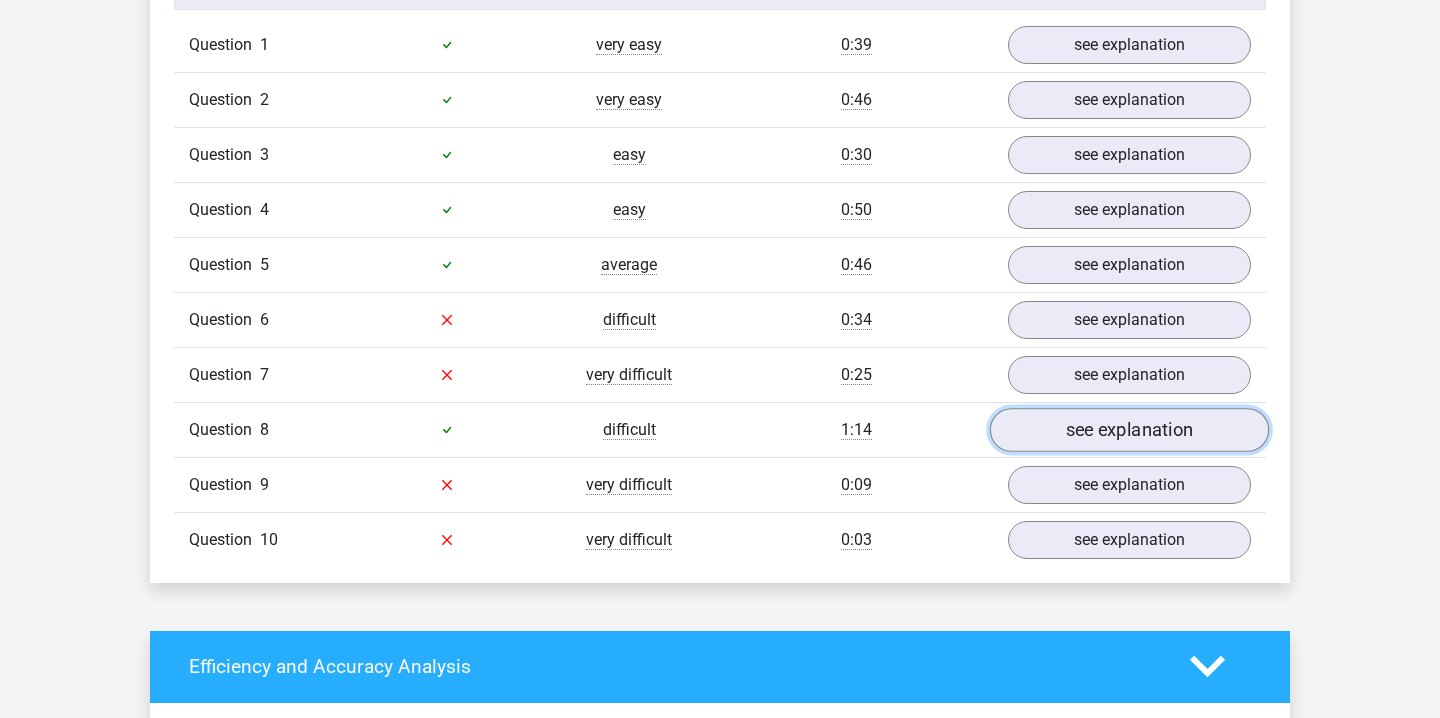 click on "see explanation" at bounding box center [1129, 430] 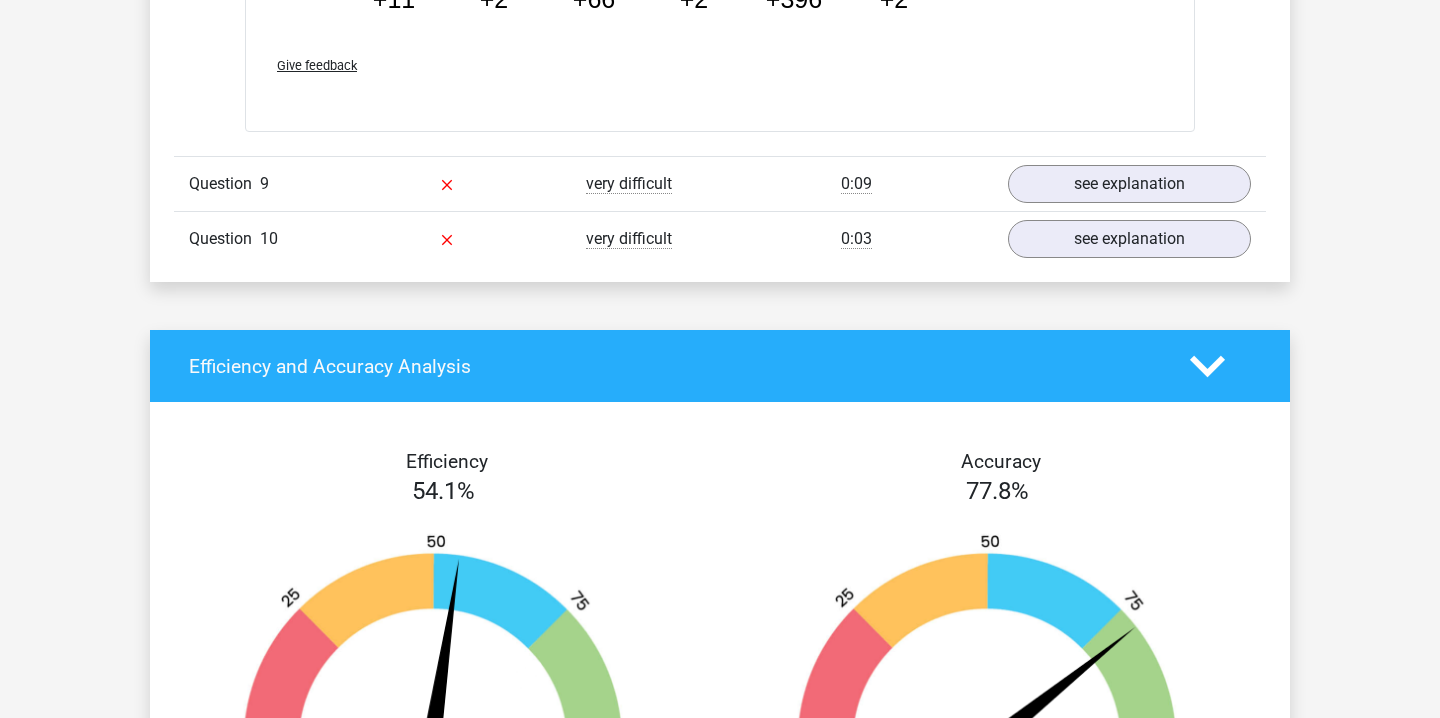 scroll, scrollTop: 2975, scrollLeft: 0, axis: vertical 